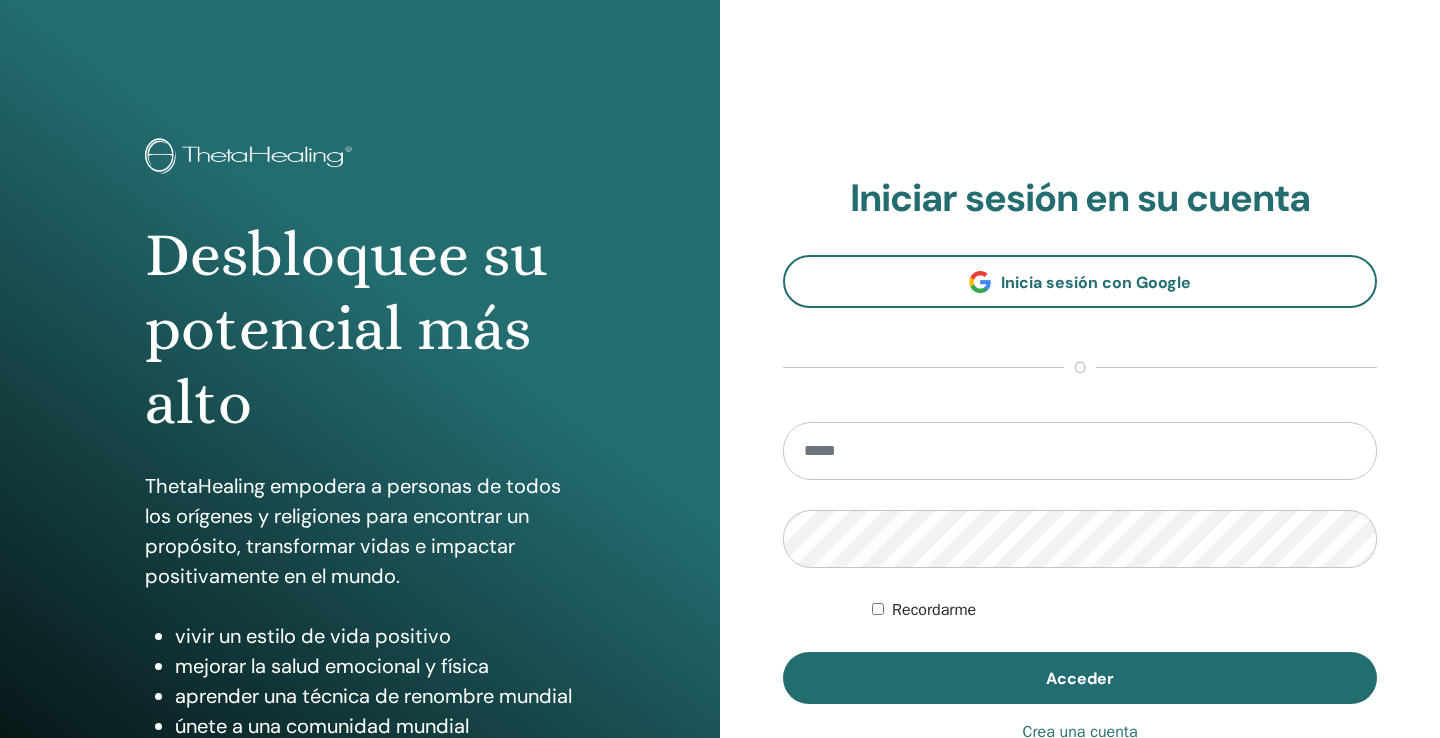 scroll, scrollTop: 0, scrollLeft: 0, axis: both 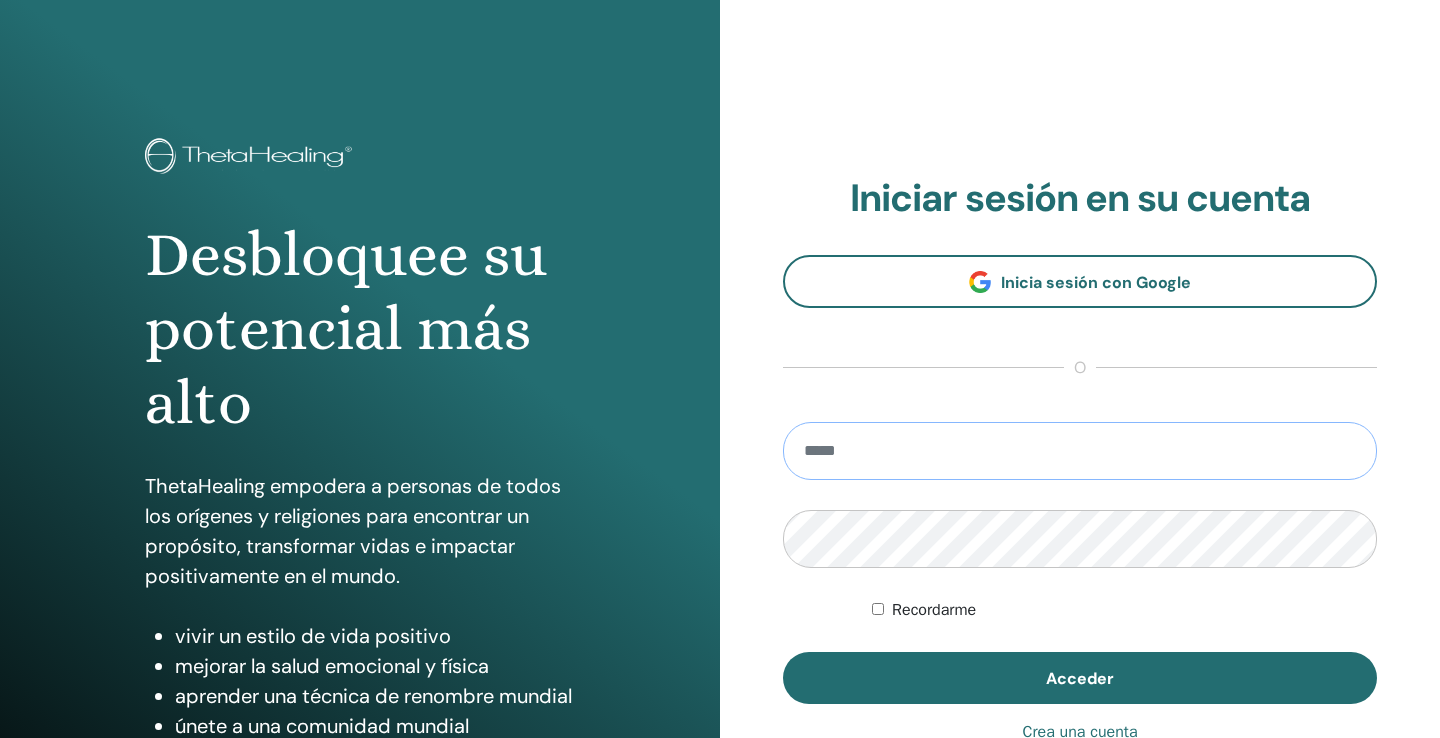 type on "**********" 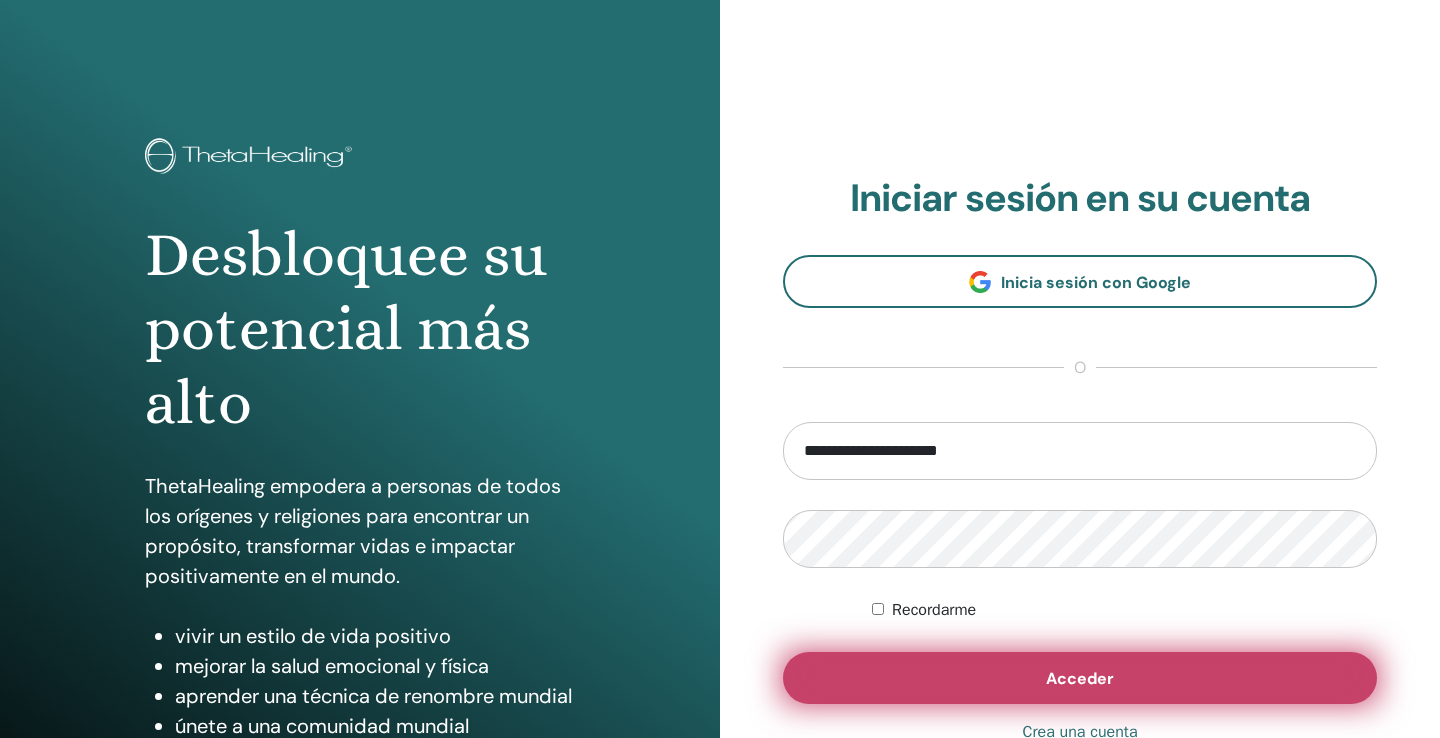 click on "Acceder" at bounding box center [1080, 678] 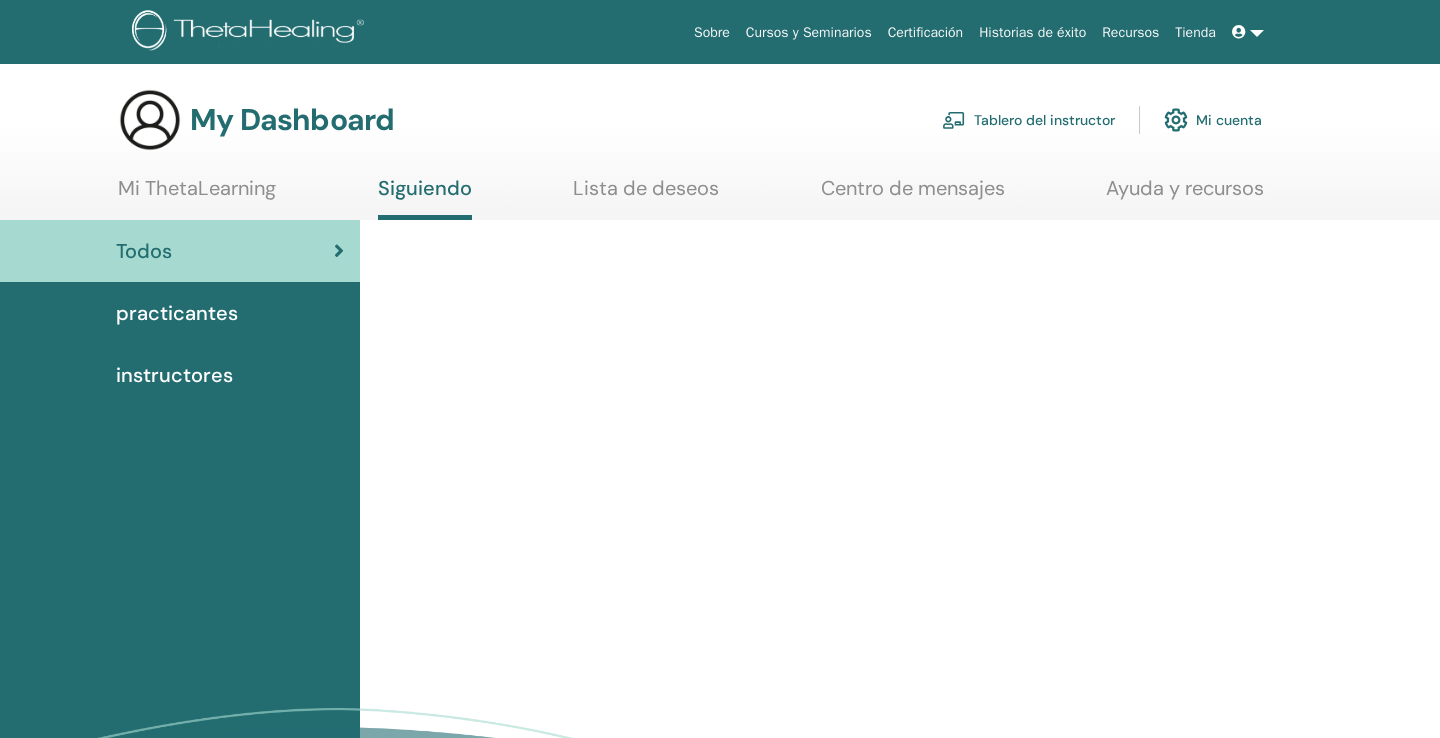 scroll, scrollTop: 0, scrollLeft: 0, axis: both 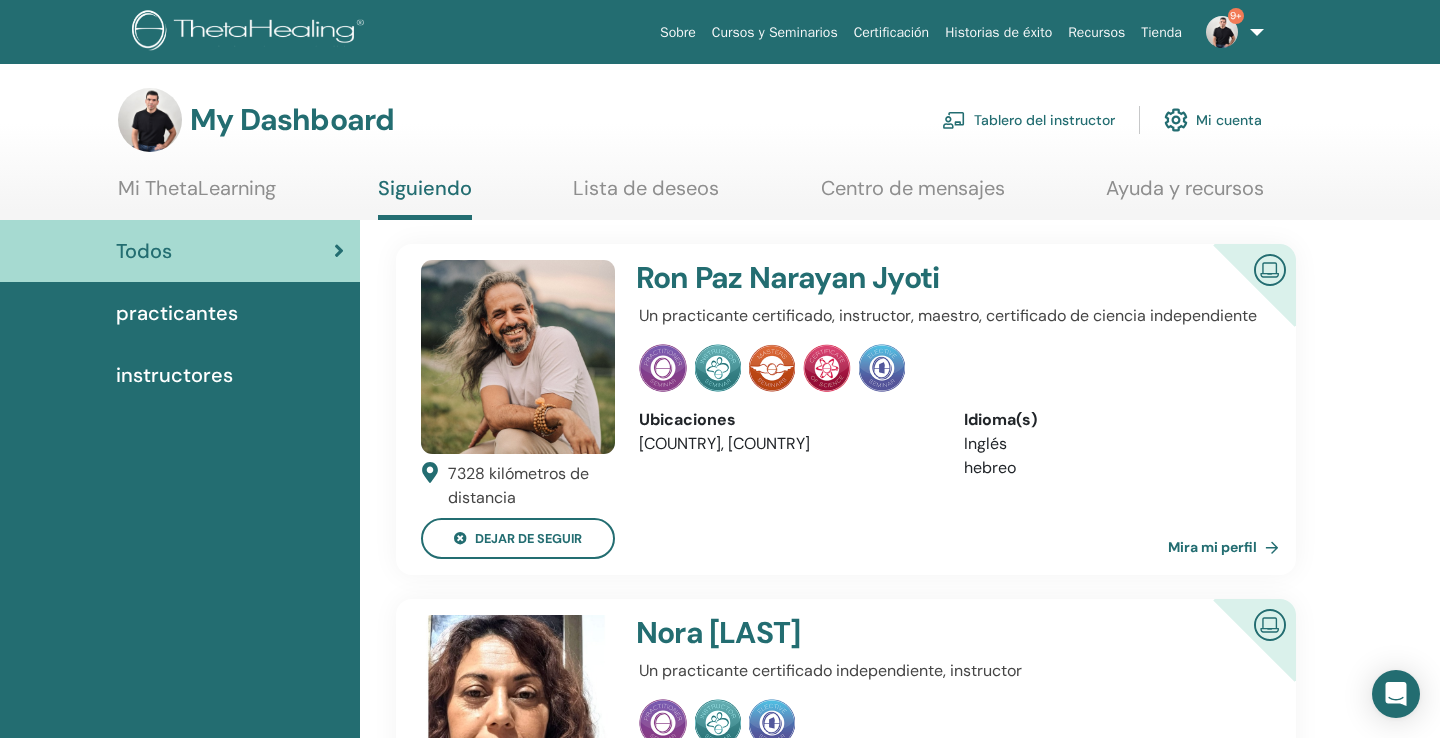 click on "Tablero del instructor" at bounding box center (1028, 120) 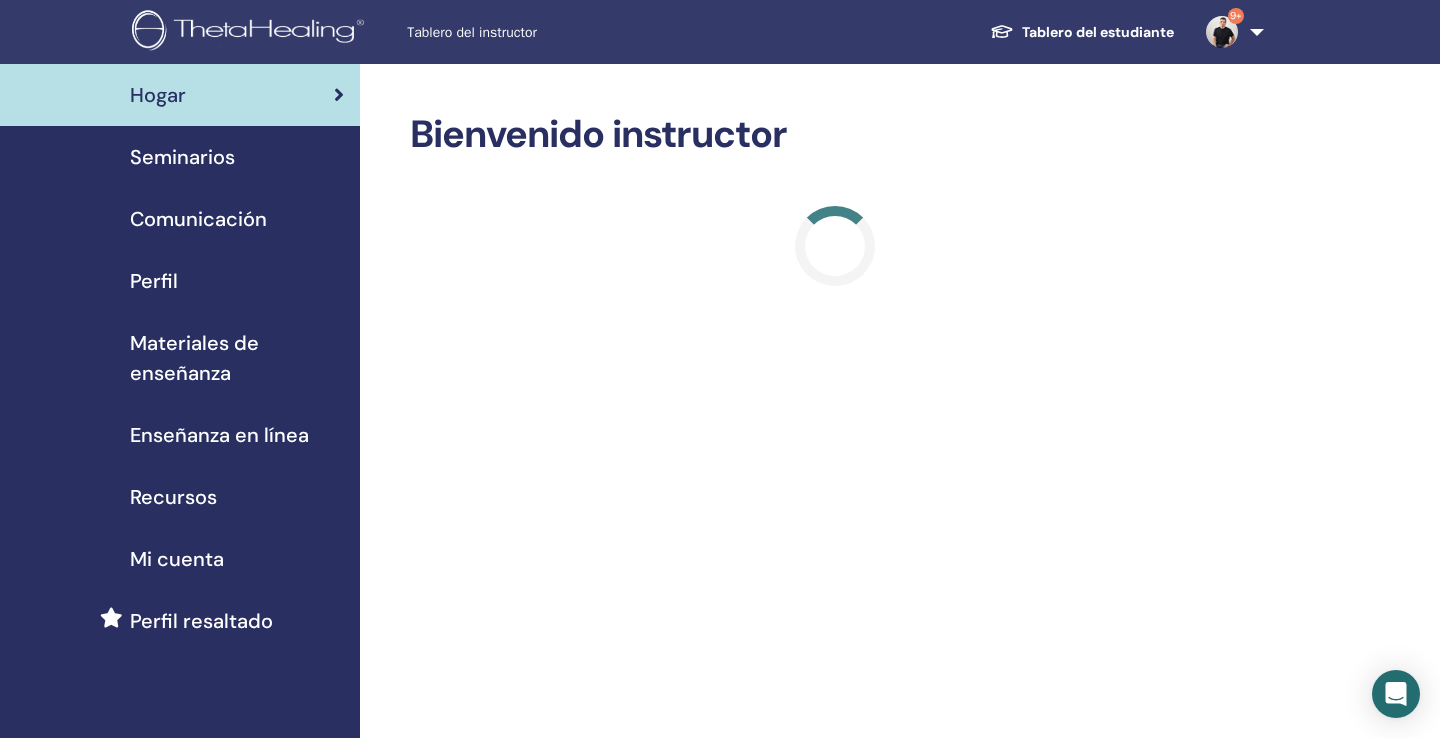 scroll, scrollTop: 0, scrollLeft: 0, axis: both 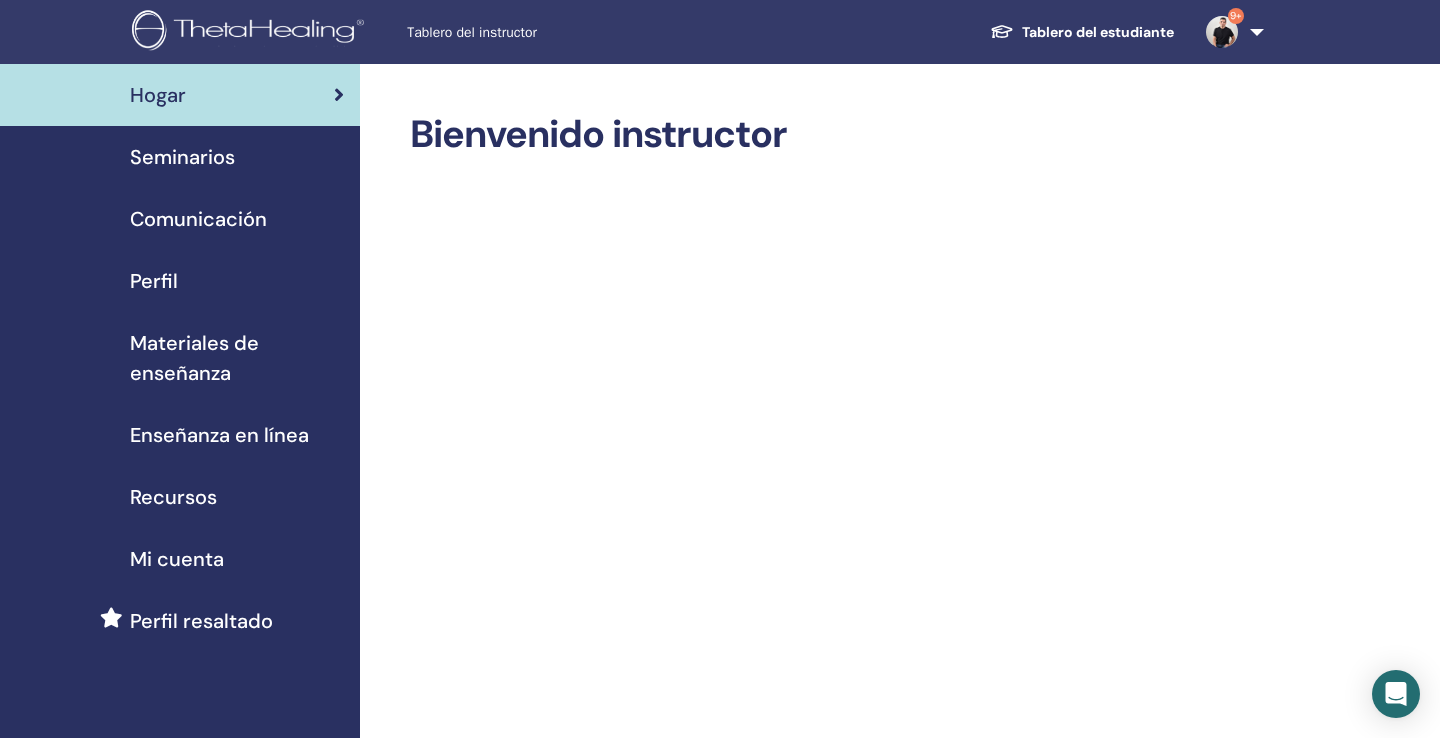 click on "Seminarios" at bounding box center (182, 157) 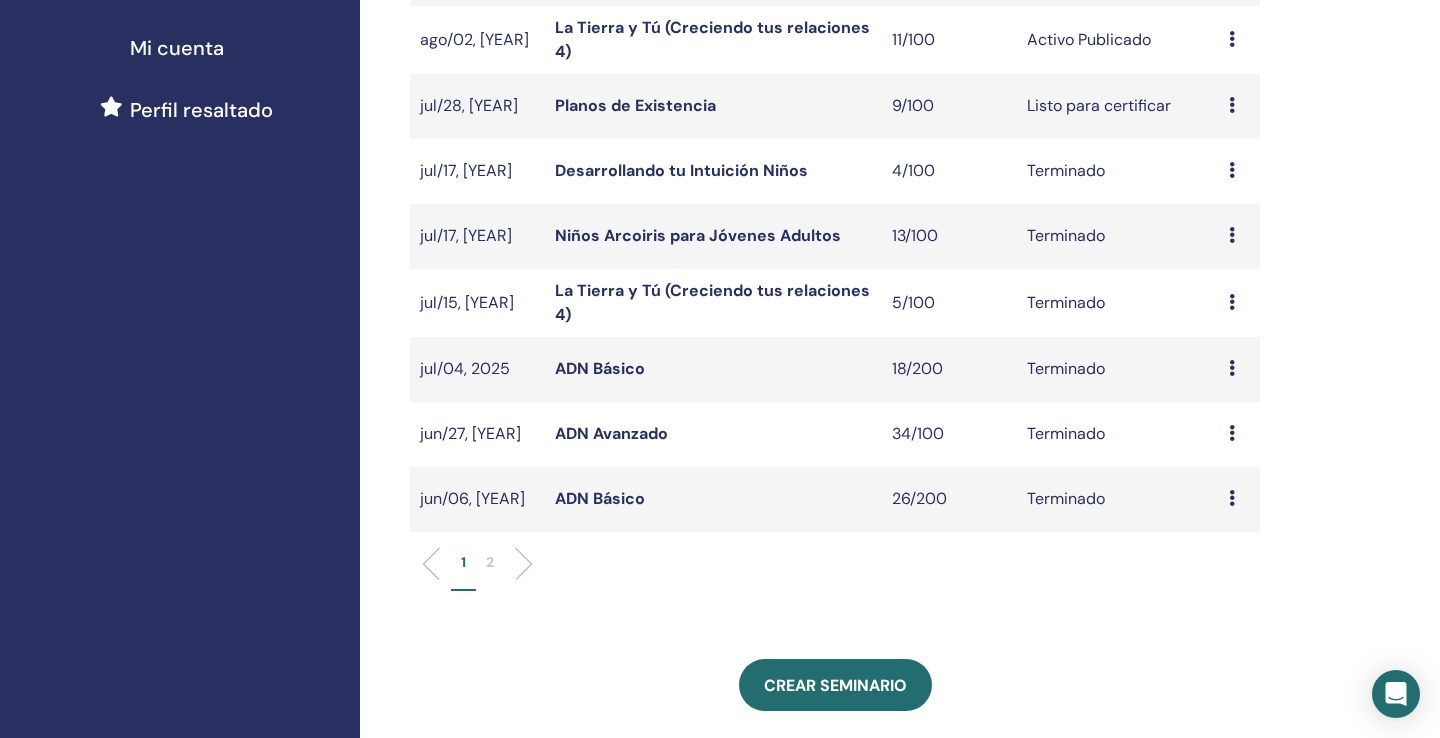 scroll, scrollTop: 513, scrollLeft: 0, axis: vertical 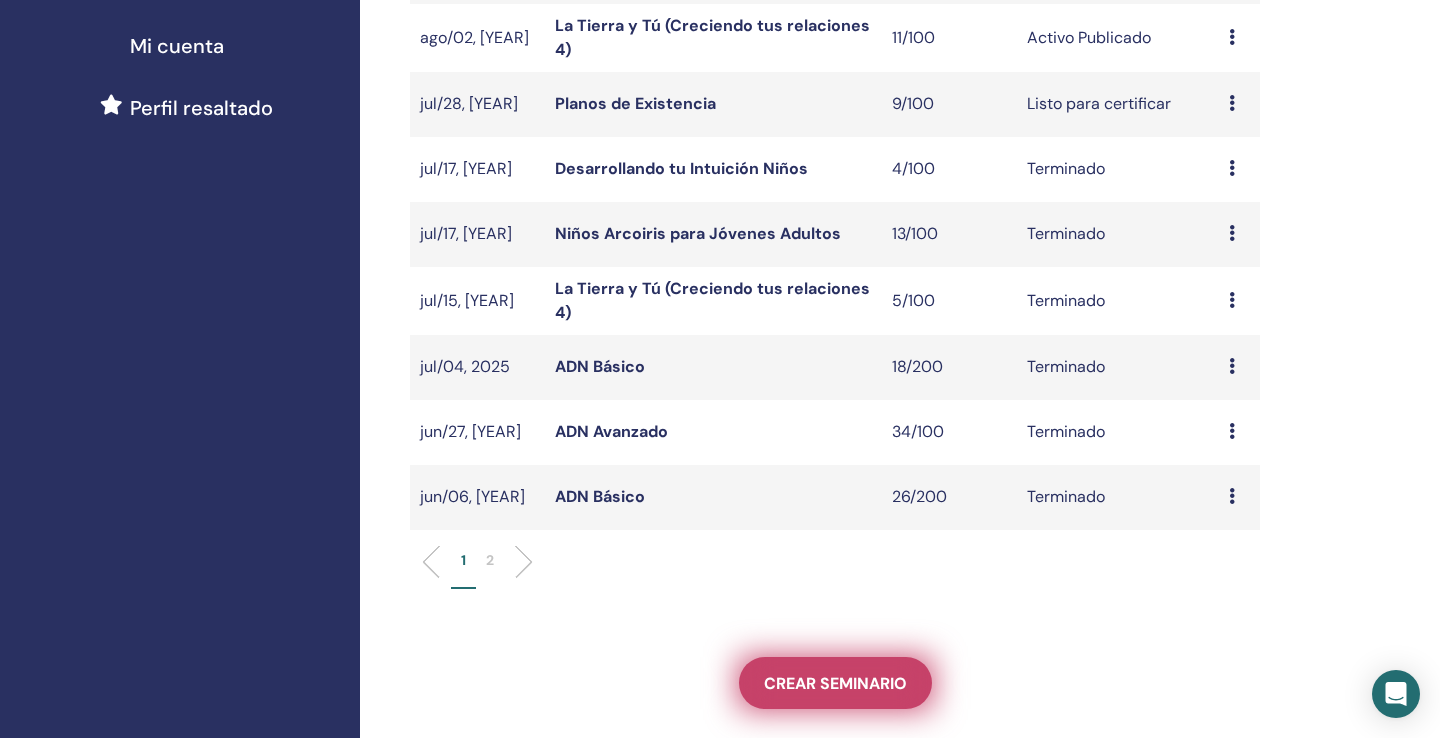 click on "Crear seminario" at bounding box center [835, 683] 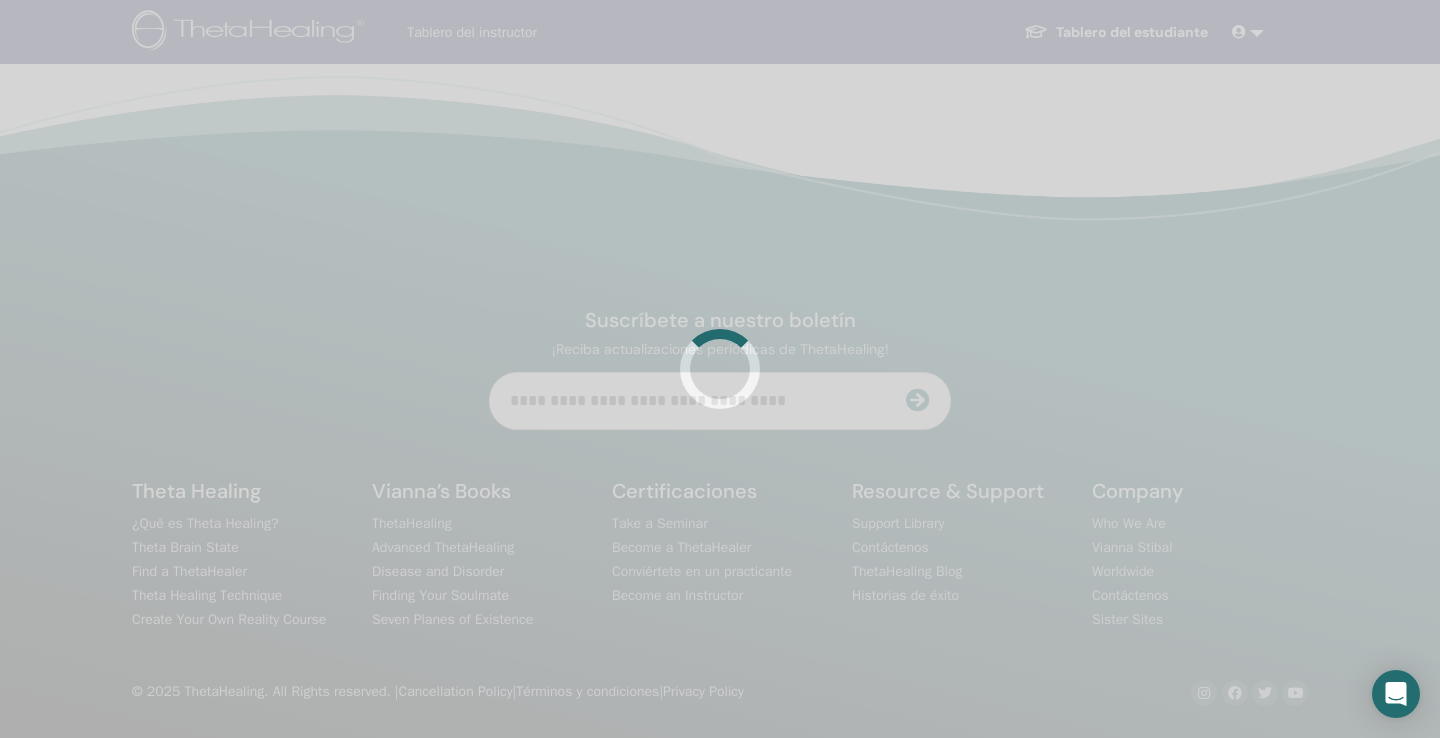 scroll, scrollTop: 0, scrollLeft: 0, axis: both 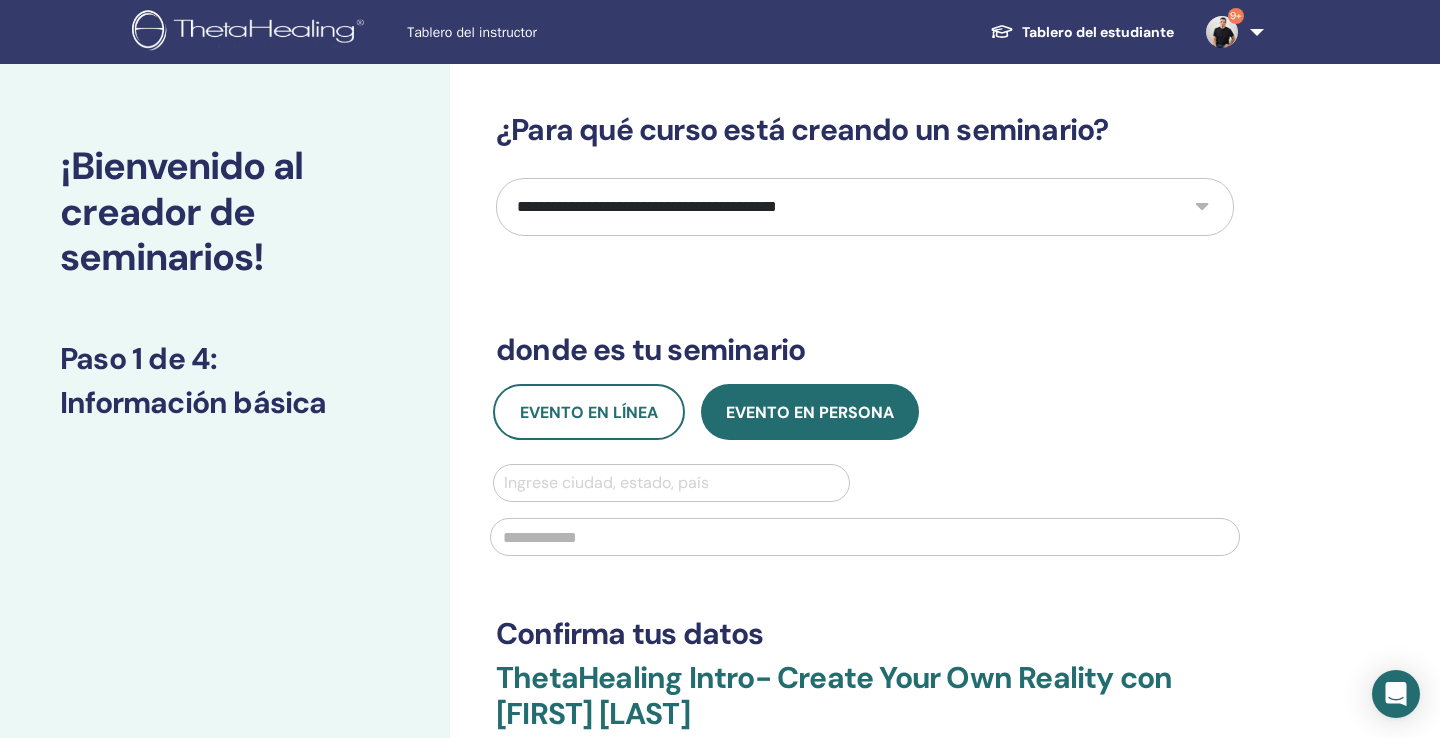 select on "***" 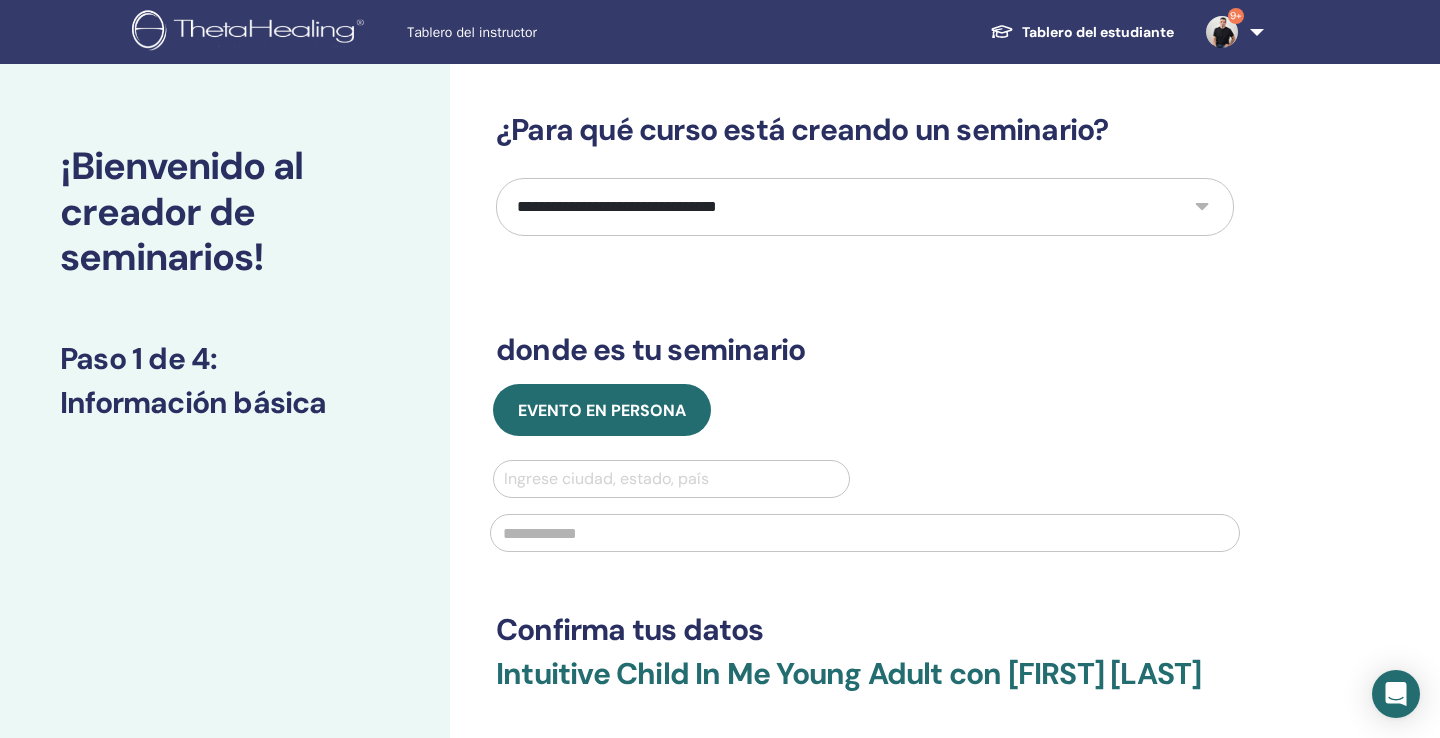click on "Ingrese ciudad, estado, país" at bounding box center (671, 479) 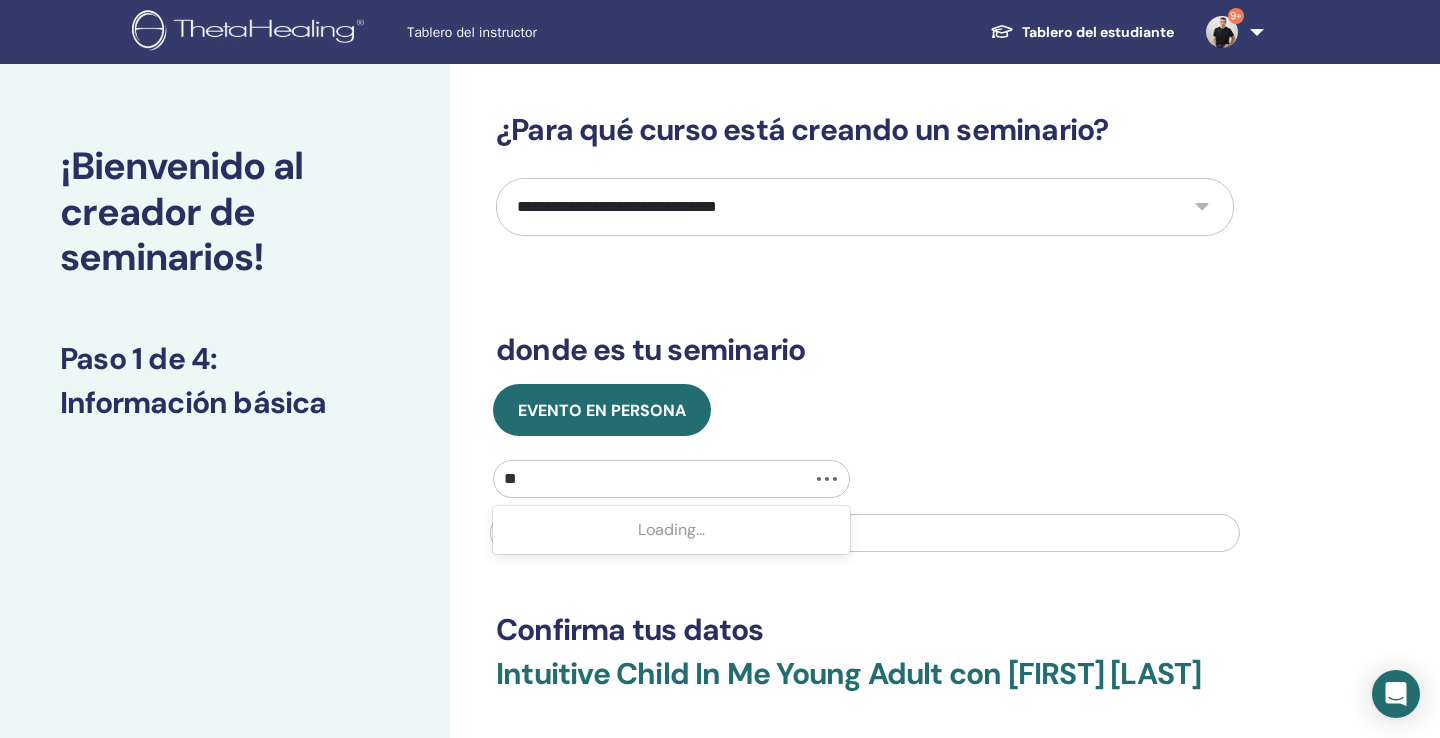 type on "***" 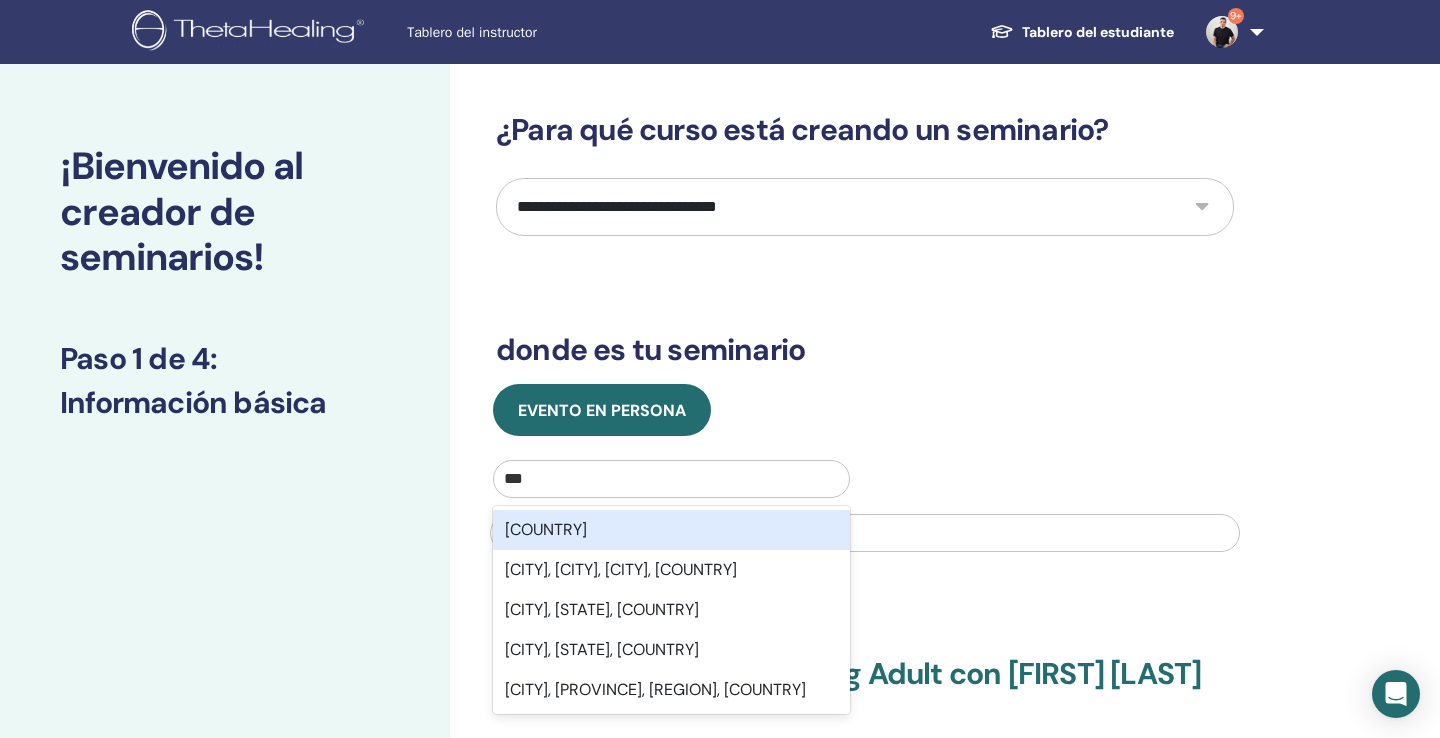 click on "[COUNTRY]" at bounding box center [671, 530] 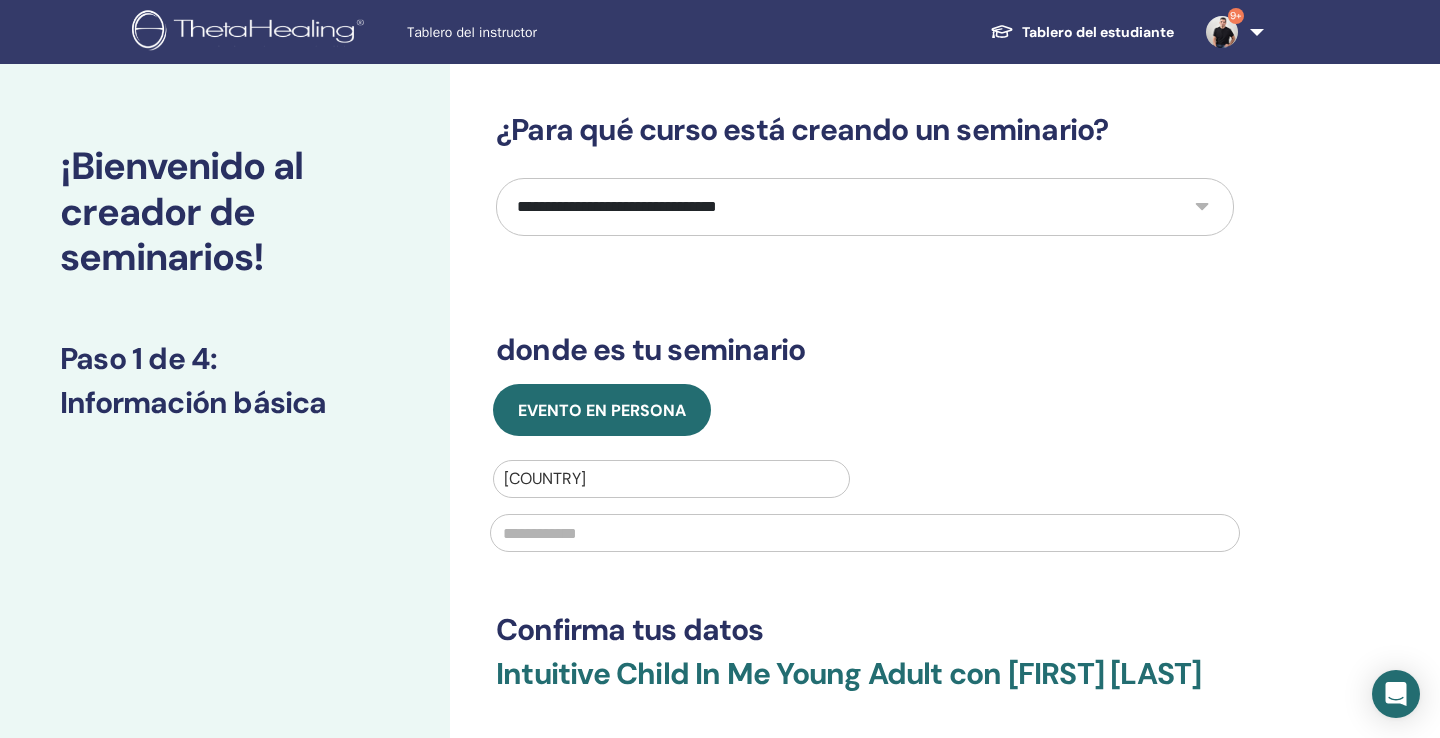 paste on "**********" 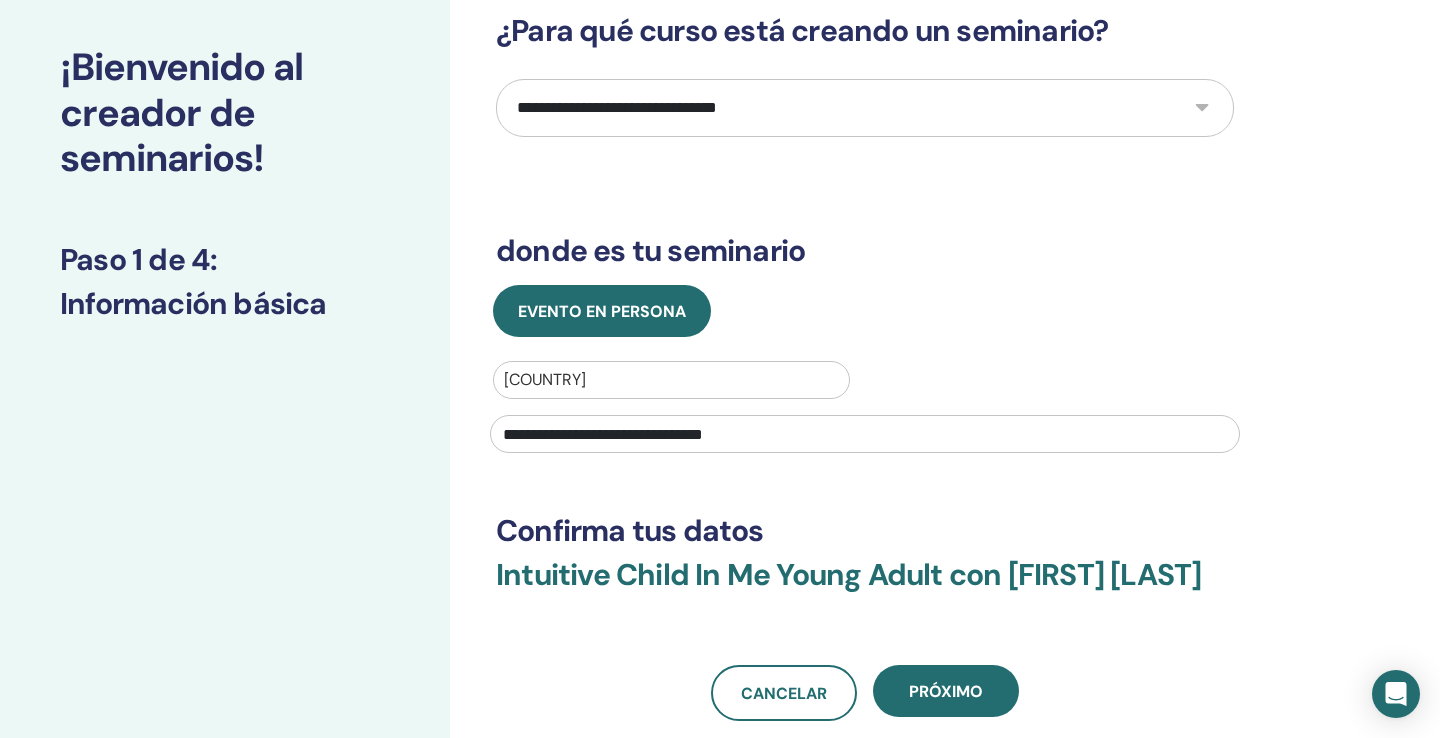 scroll, scrollTop: 141, scrollLeft: 0, axis: vertical 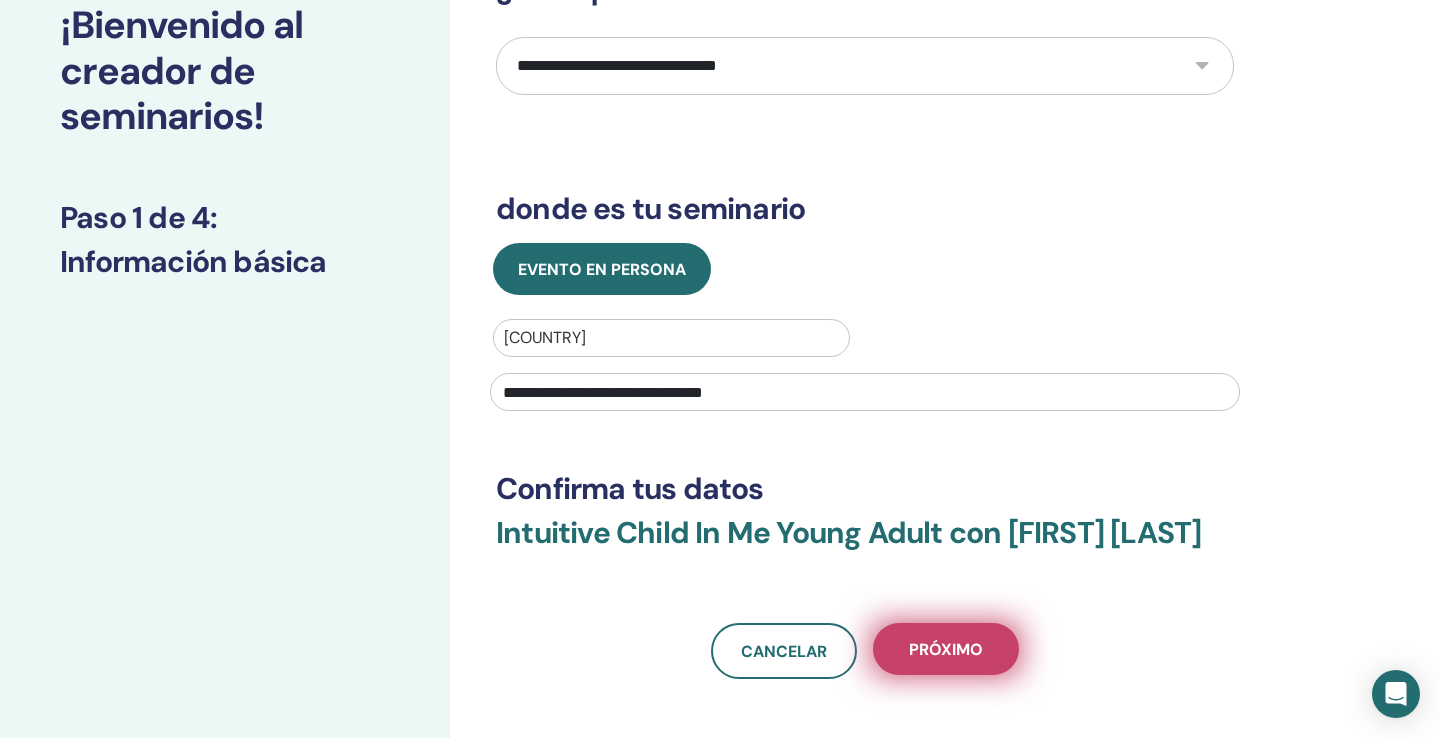 type on "**********" 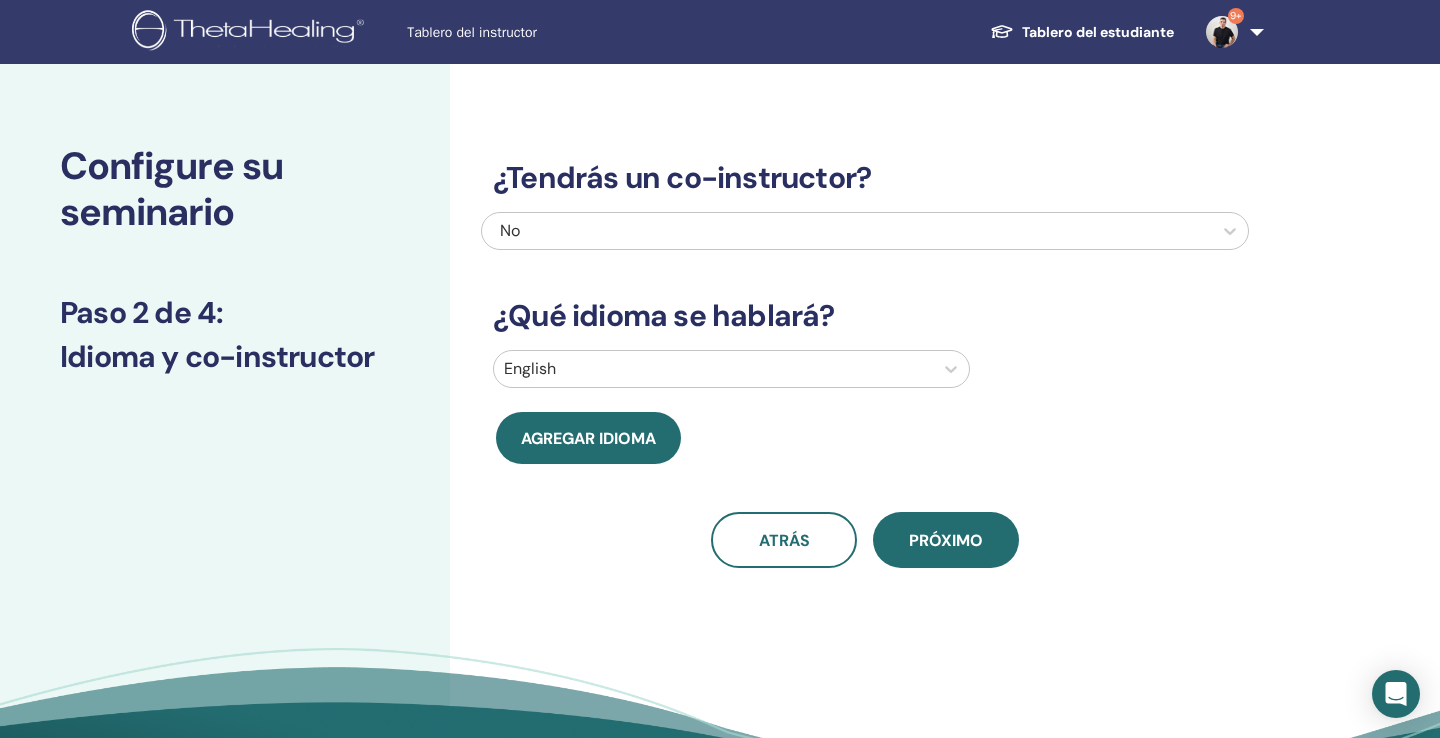 scroll, scrollTop: 0, scrollLeft: 0, axis: both 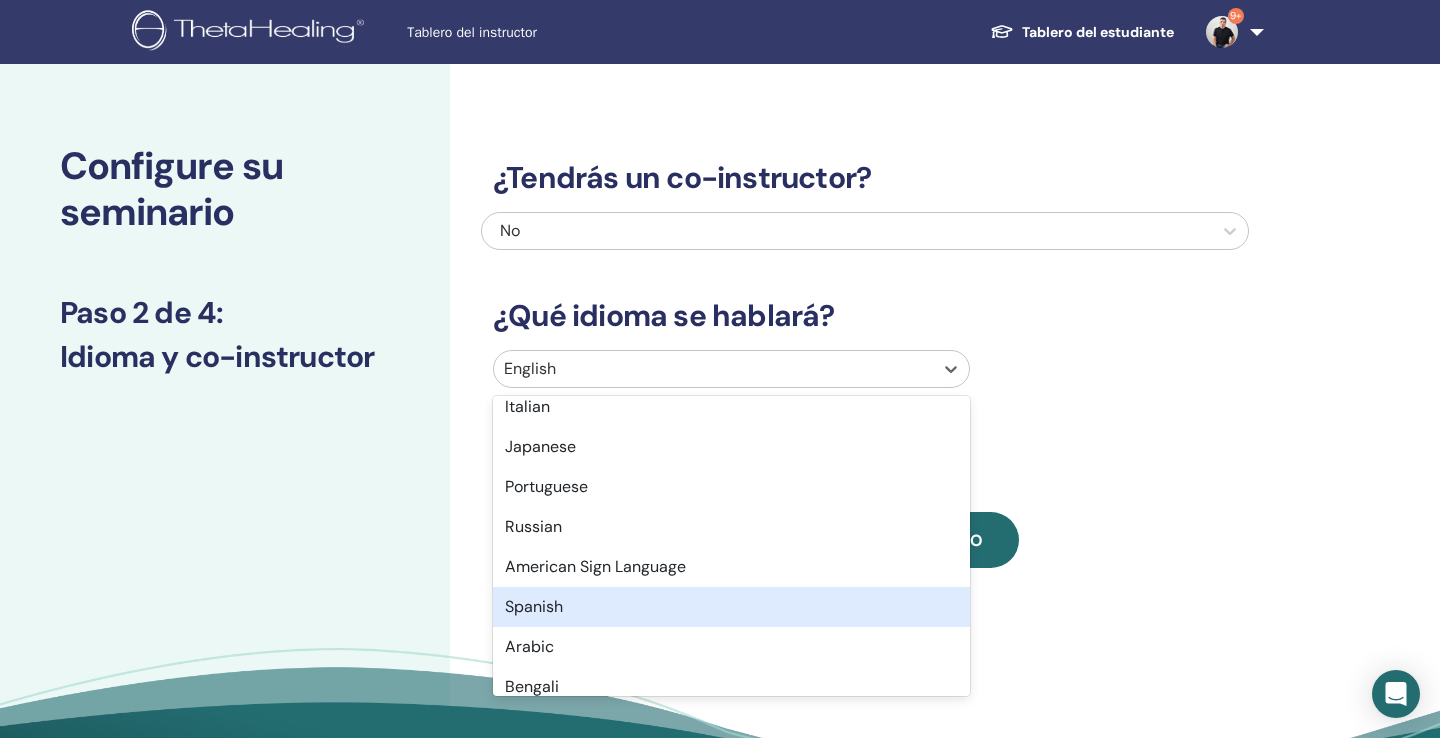 click on "Spanish" at bounding box center [731, 607] 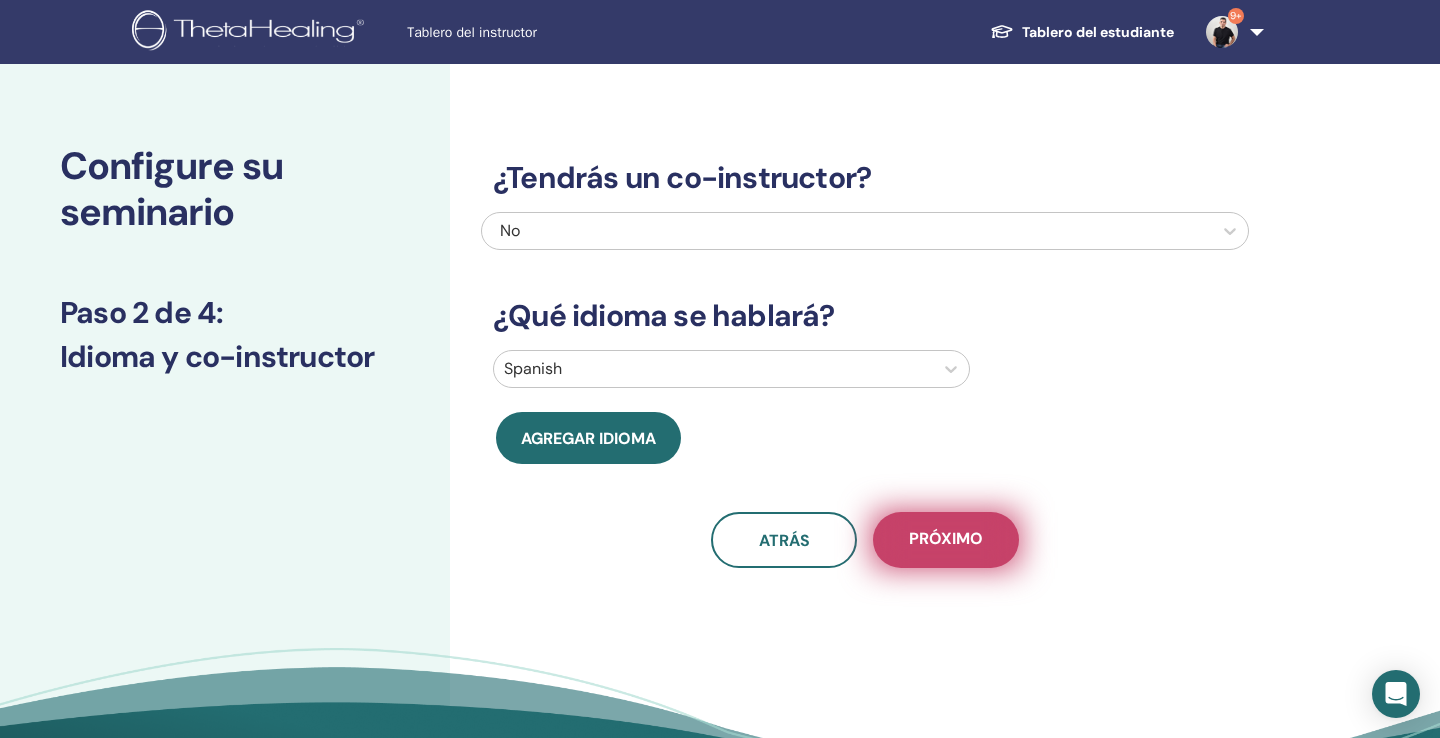 click on "próximo" at bounding box center (946, 540) 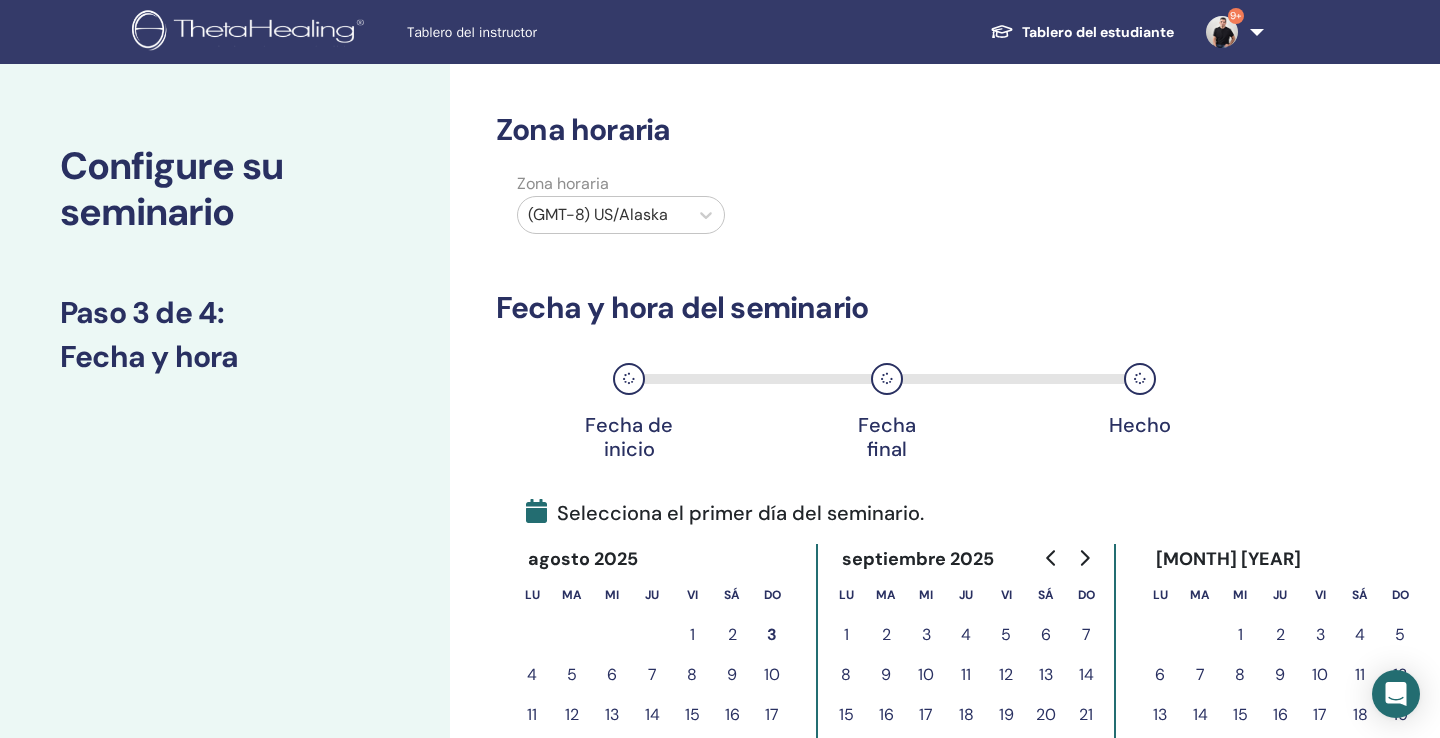 click on "(GMT-8) US/Alaska" at bounding box center [621, 219] 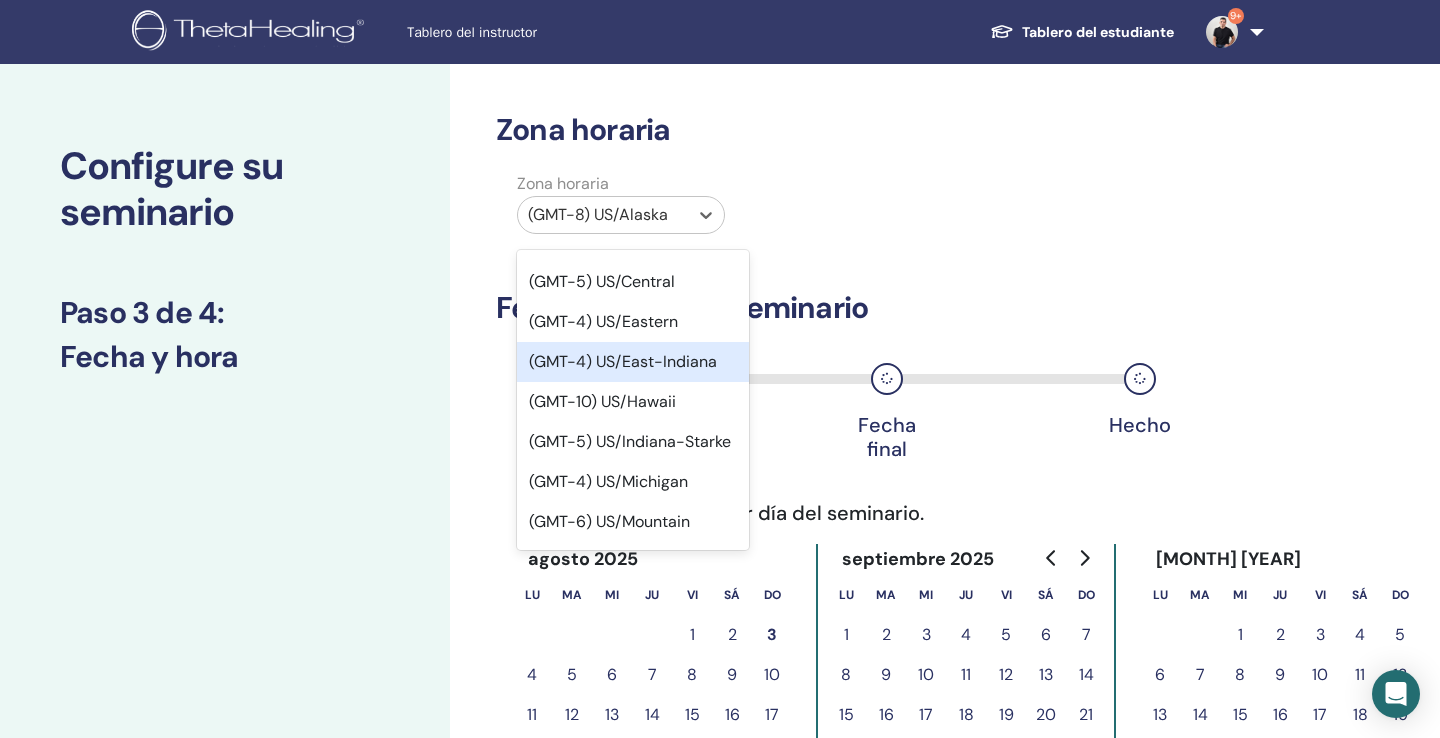scroll, scrollTop: 115, scrollLeft: 0, axis: vertical 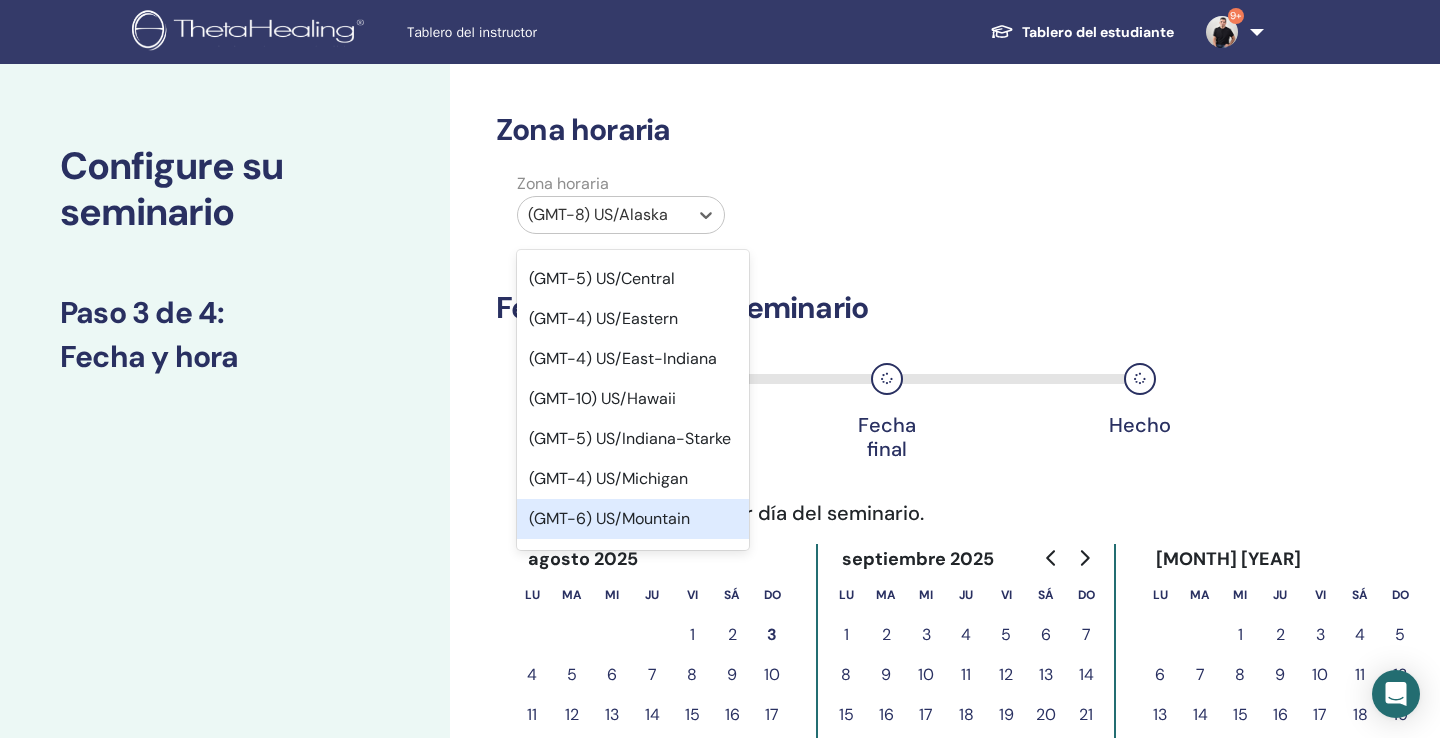 click on "(GMT-6) US/Mountain" at bounding box center [633, 519] 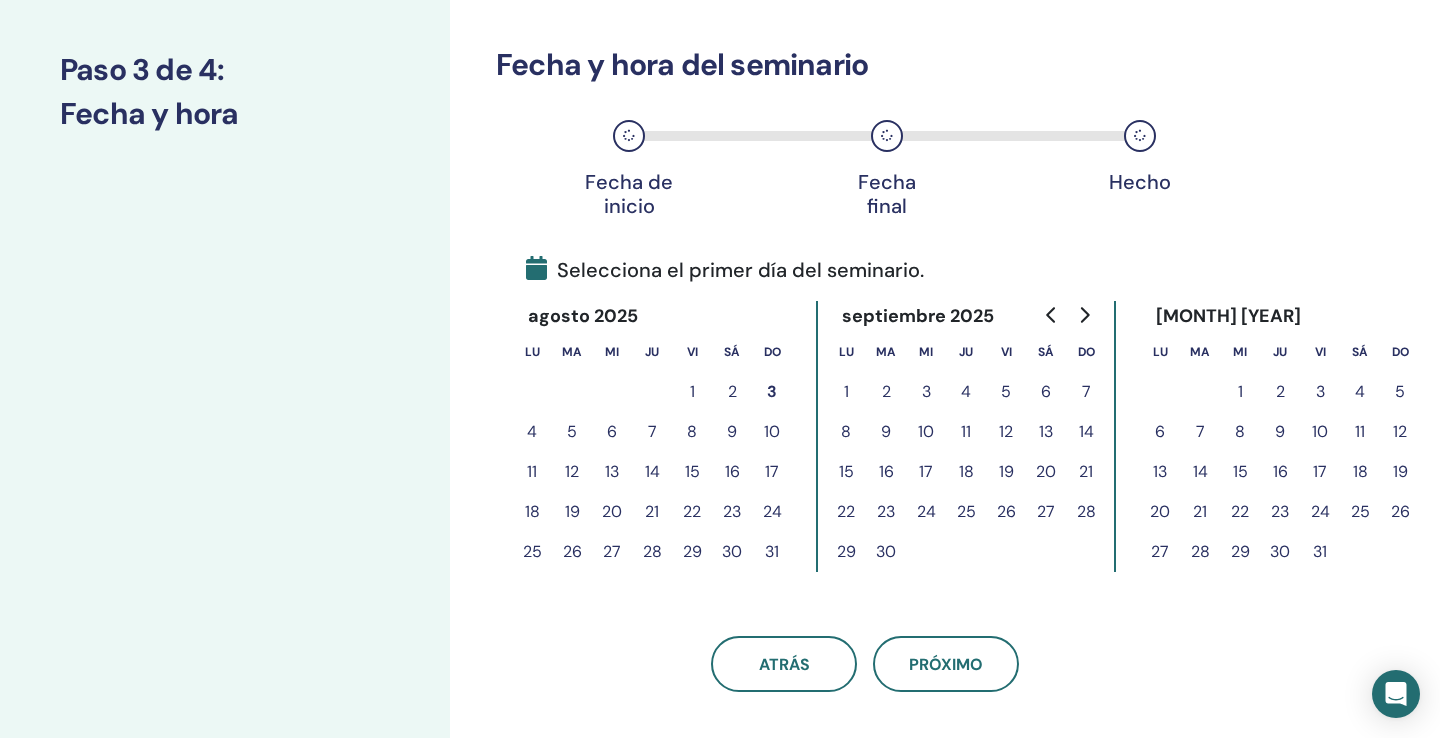 scroll, scrollTop: 254, scrollLeft: 0, axis: vertical 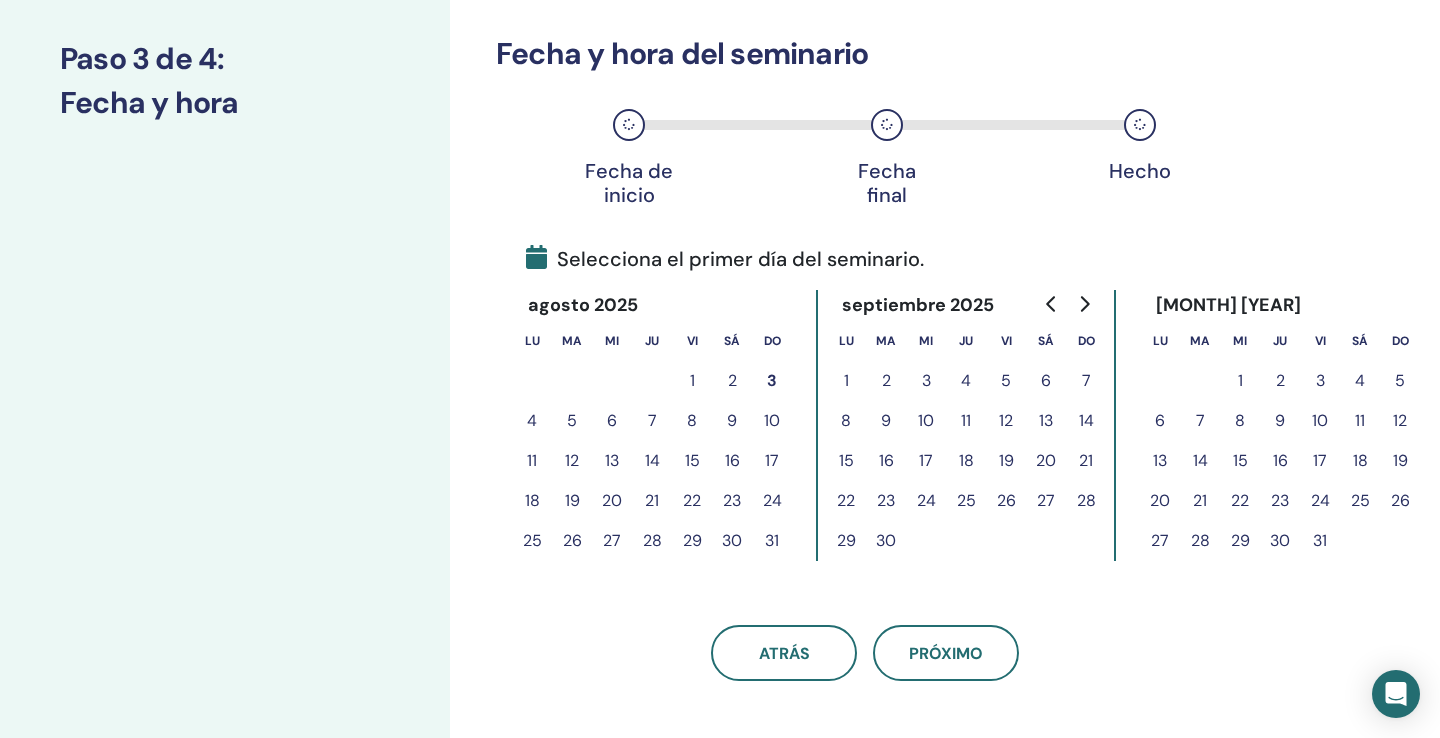 click on "4" at bounding box center (532, 421) 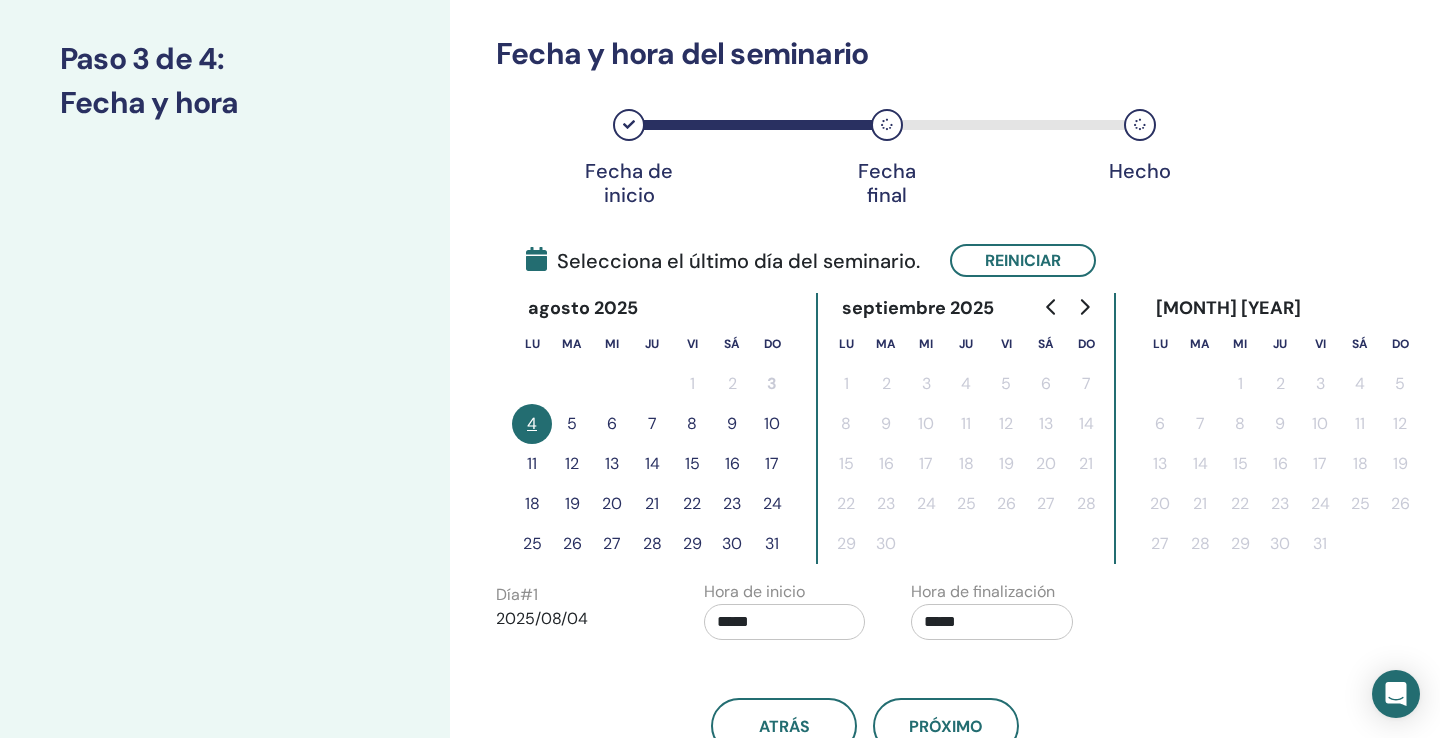 click on "7" at bounding box center (652, 424) 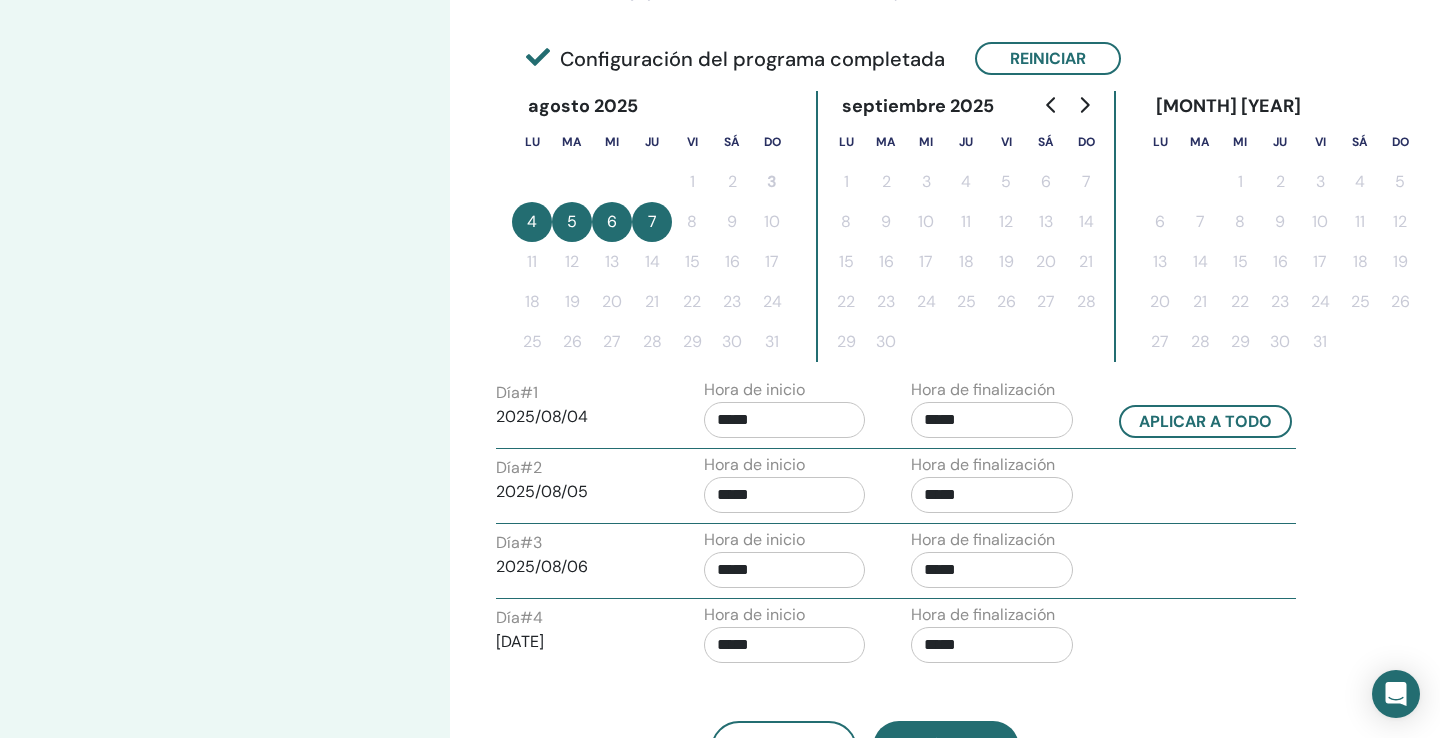 scroll, scrollTop: 474, scrollLeft: 0, axis: vertical 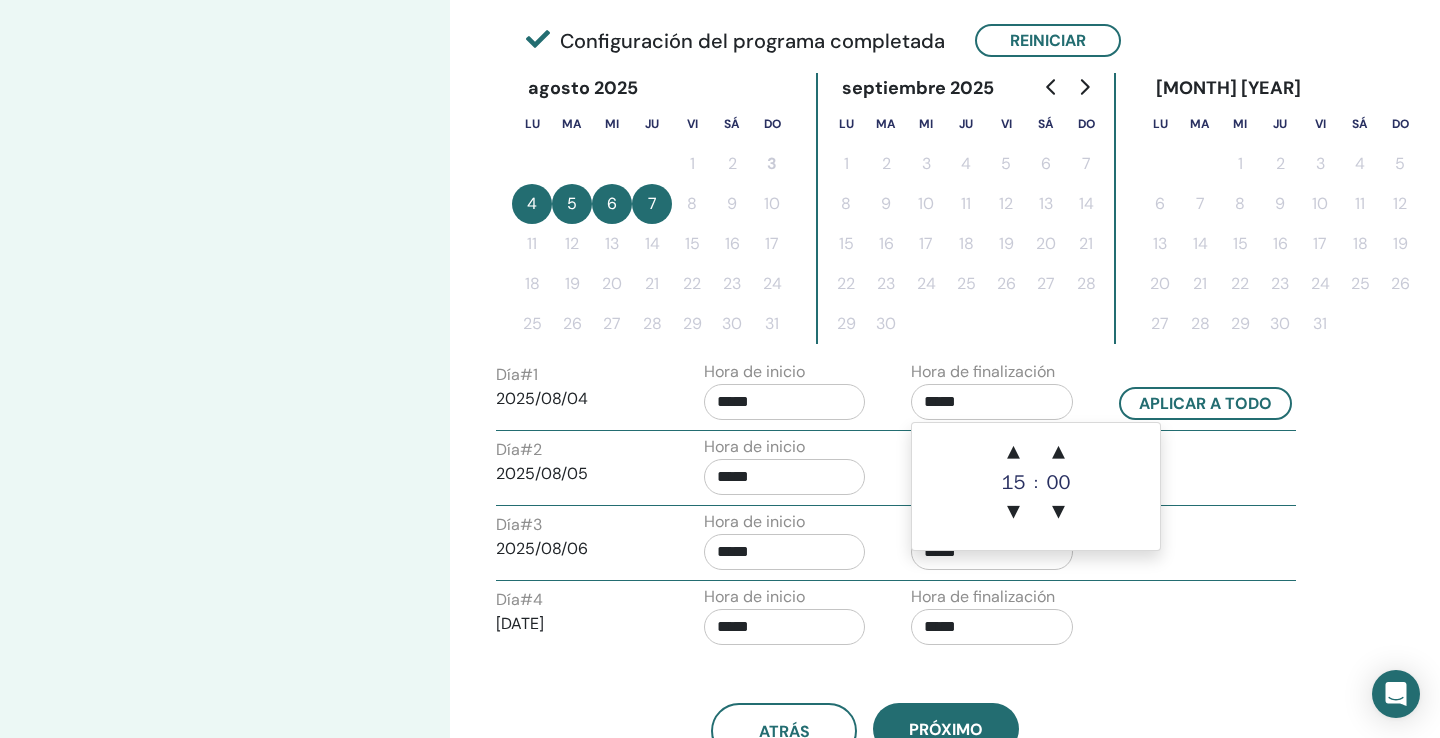 click on "*****" at bounding box center (992, 402) 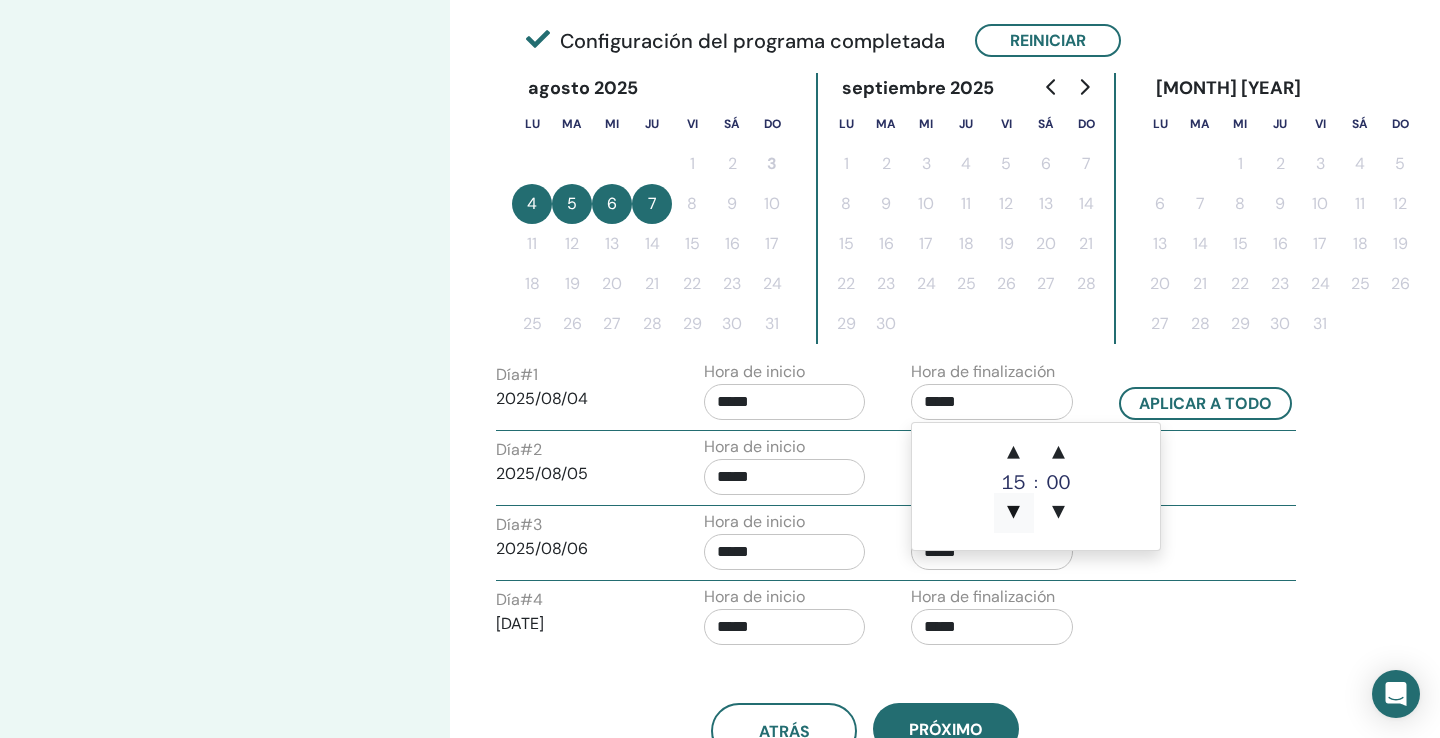 click on "▼" at bounding box center [1014, 513] 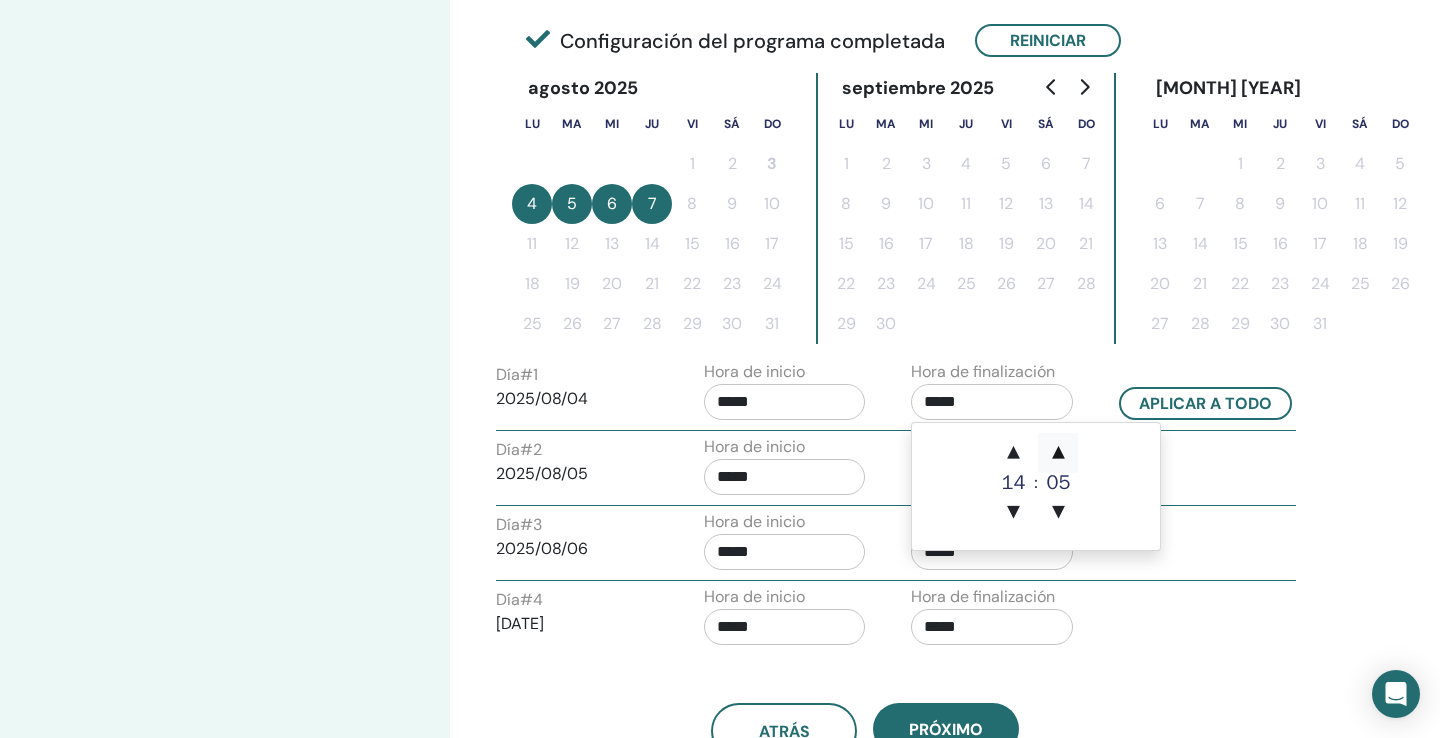 click on "▲" at bounding box center [1058, 453] 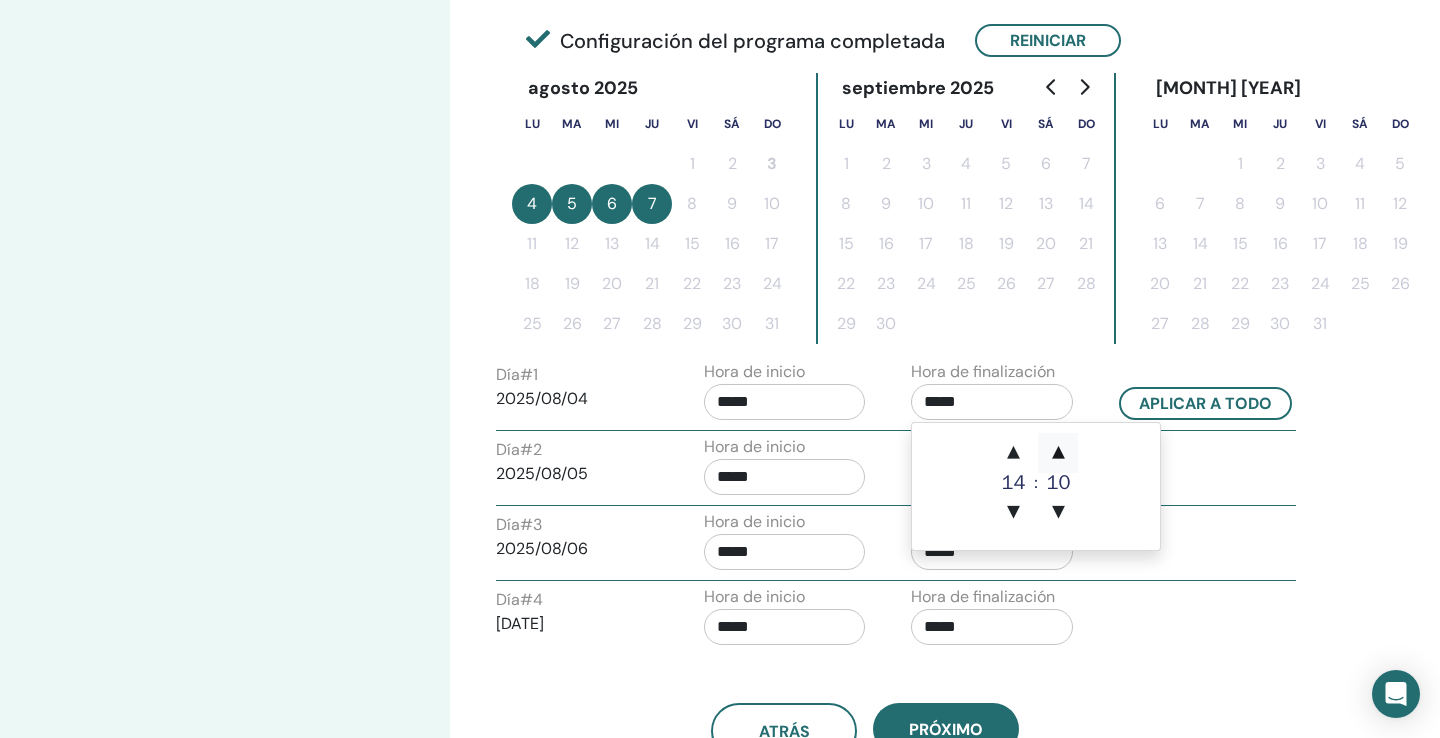 click on "▲" at bounding box center (1058, 453) 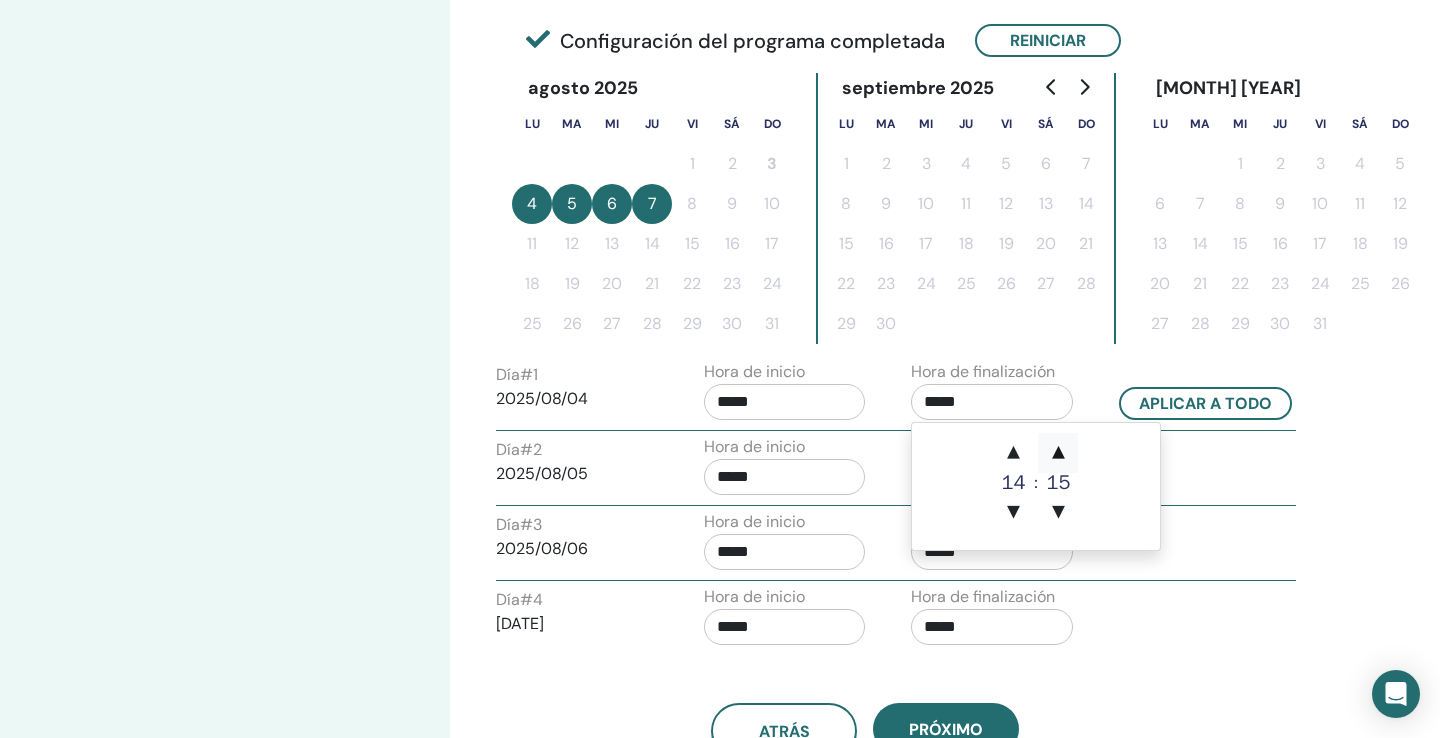 click on "▲" at bounding box center (1058, 453) 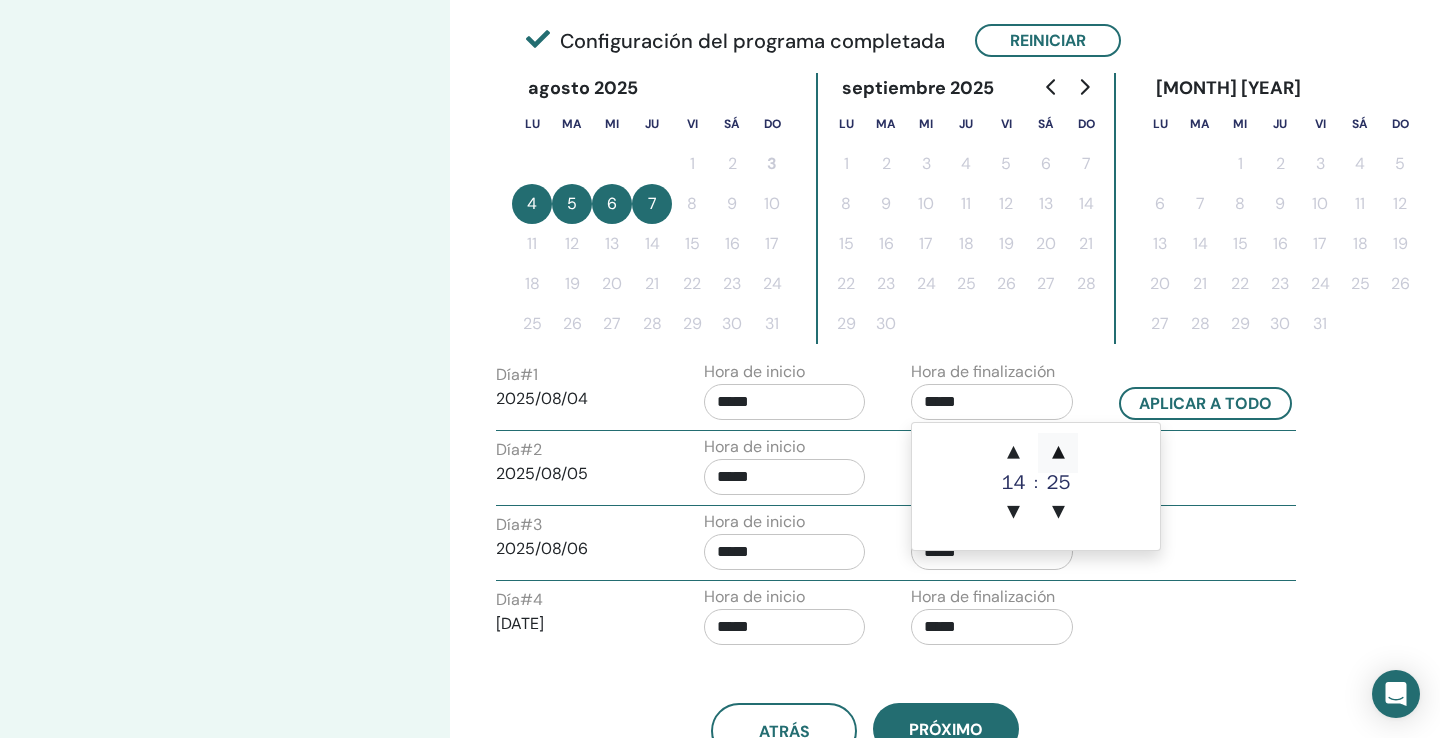 click on "▲" at bounding box center (1058, 453) 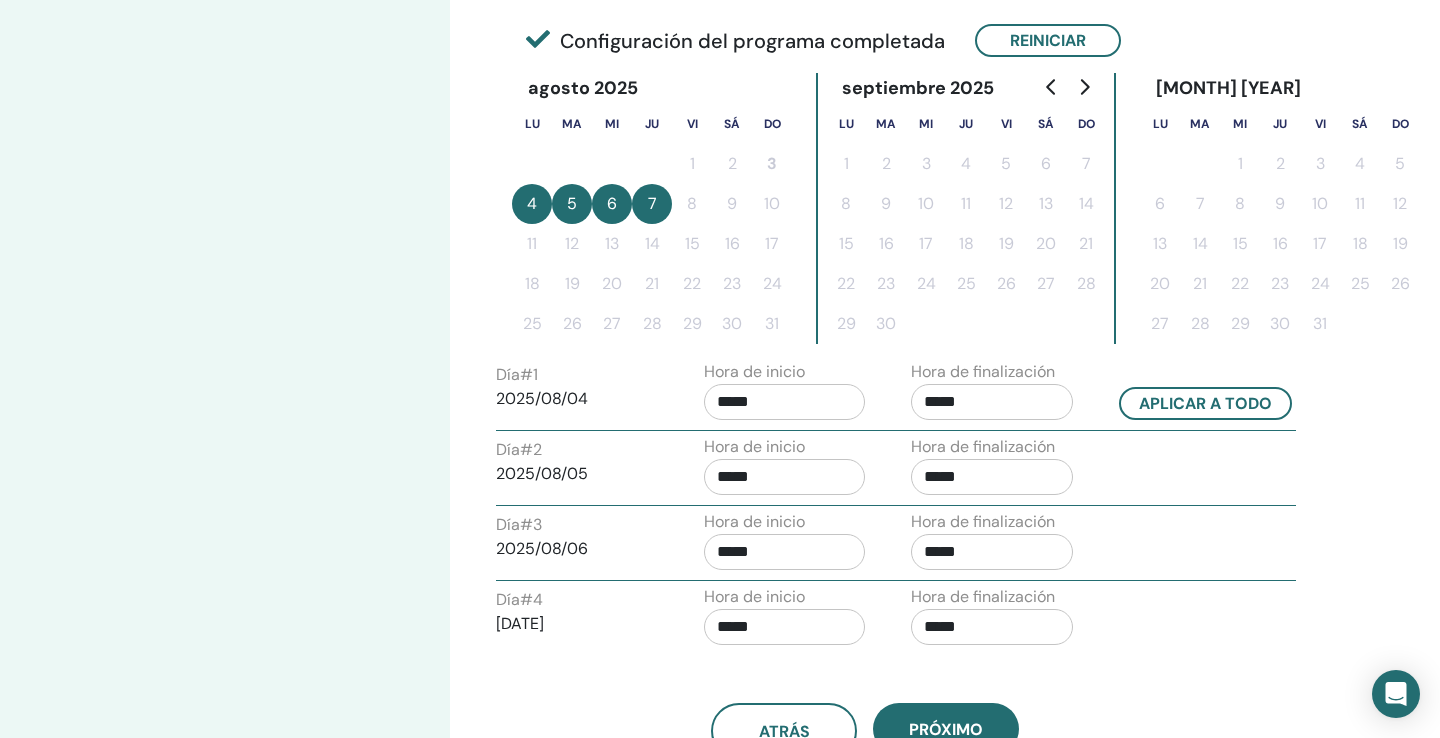 click on "Día  # 2 [DATE] Hora de inicio ***** Hora de finalización *****" at bounding box center [896, 470] 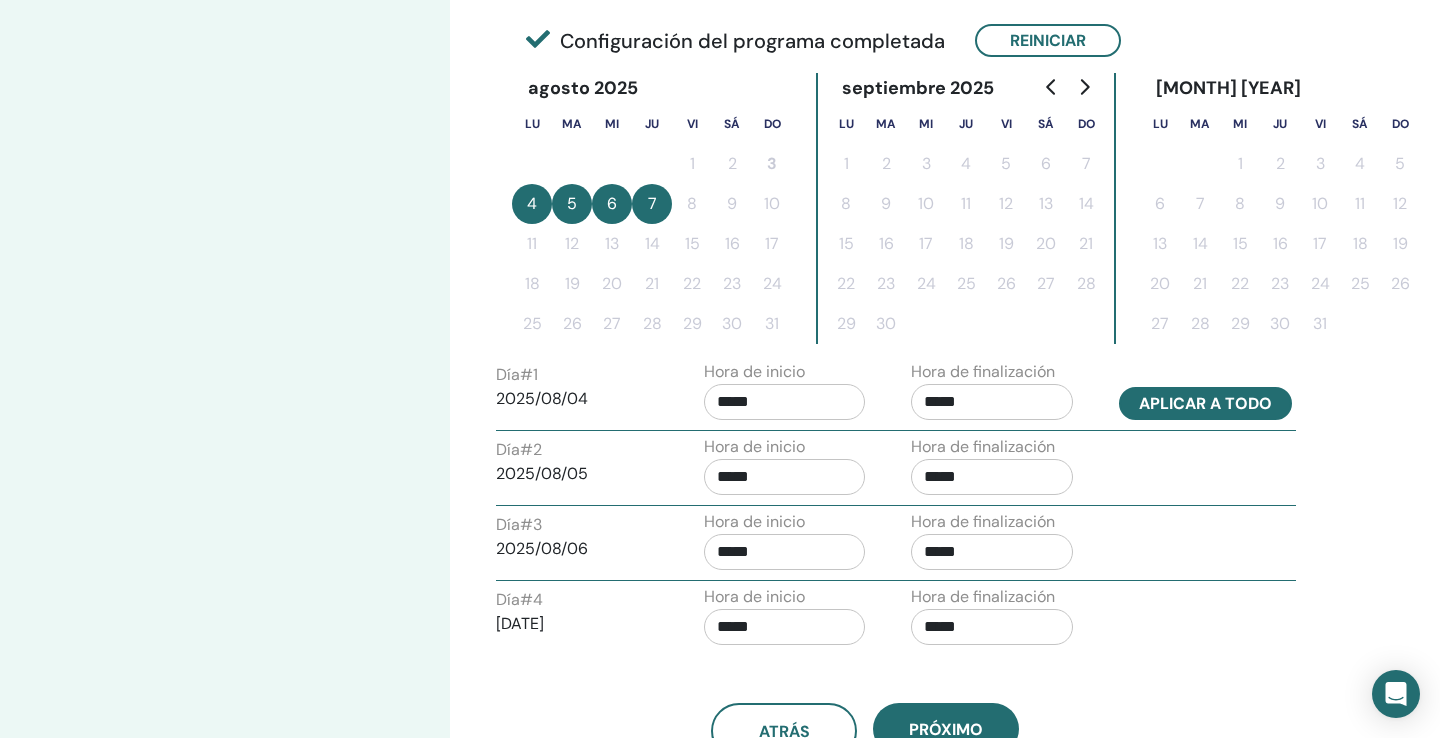 click on "Aplicar a todo" at bounding box center (1205, 403) 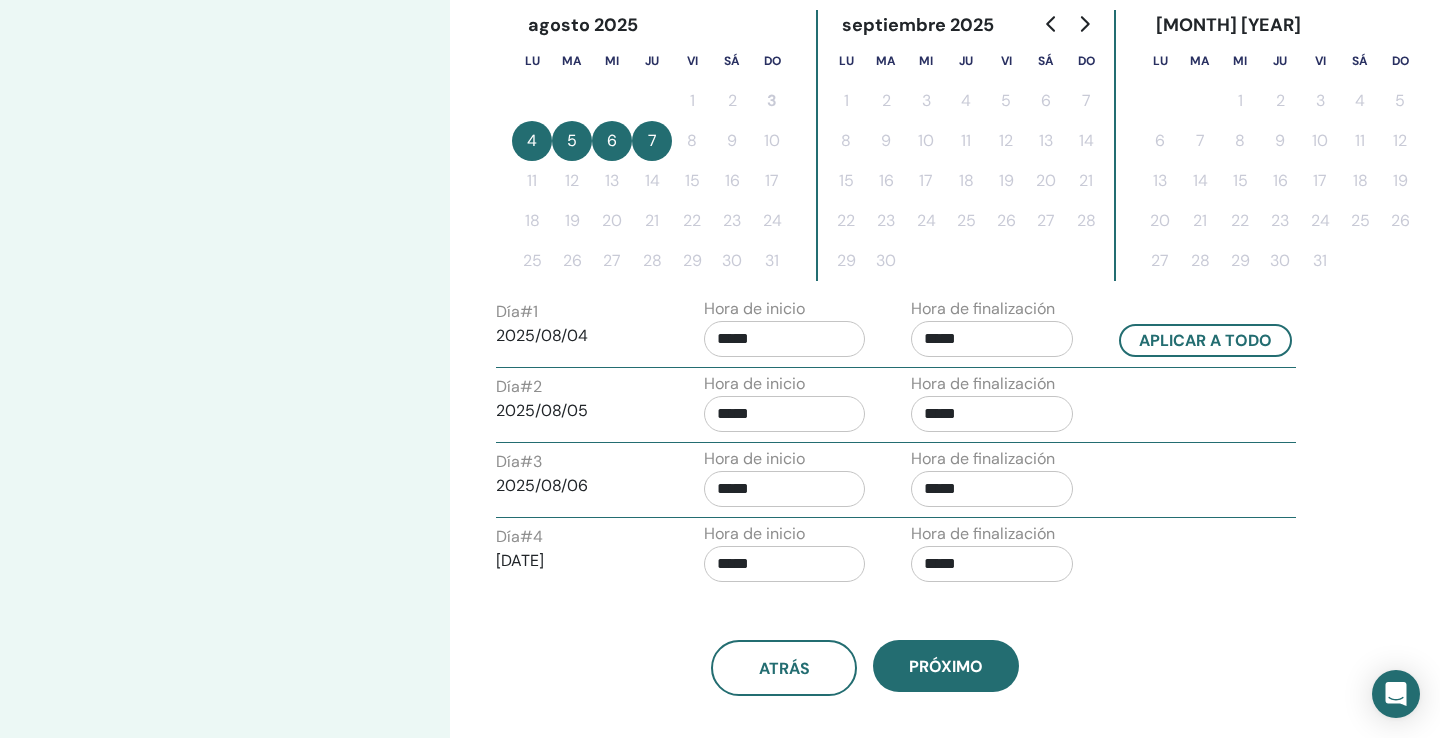 scroll, scrollTop: 545, scrollLeft: 0, axis: vertical 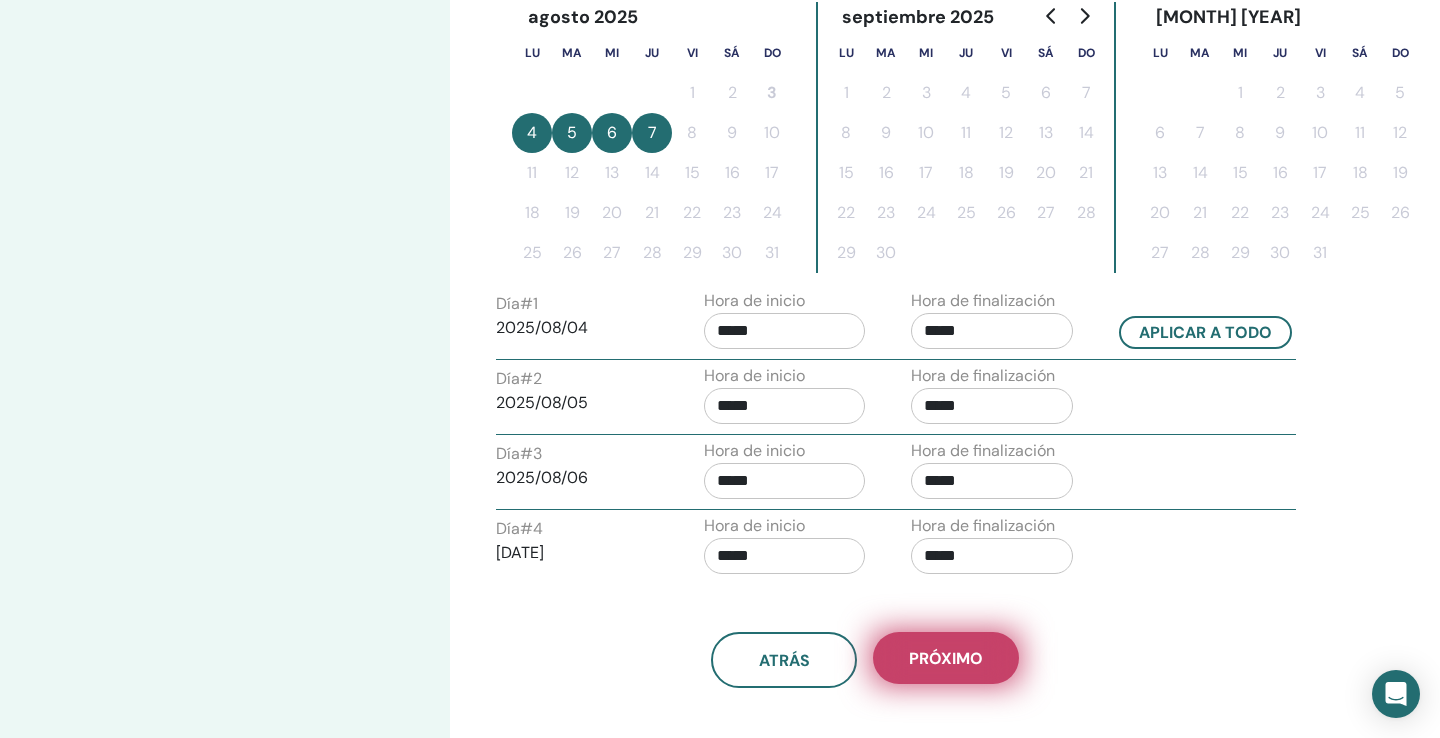 click on "próximo" at bounding box center (946, 658) 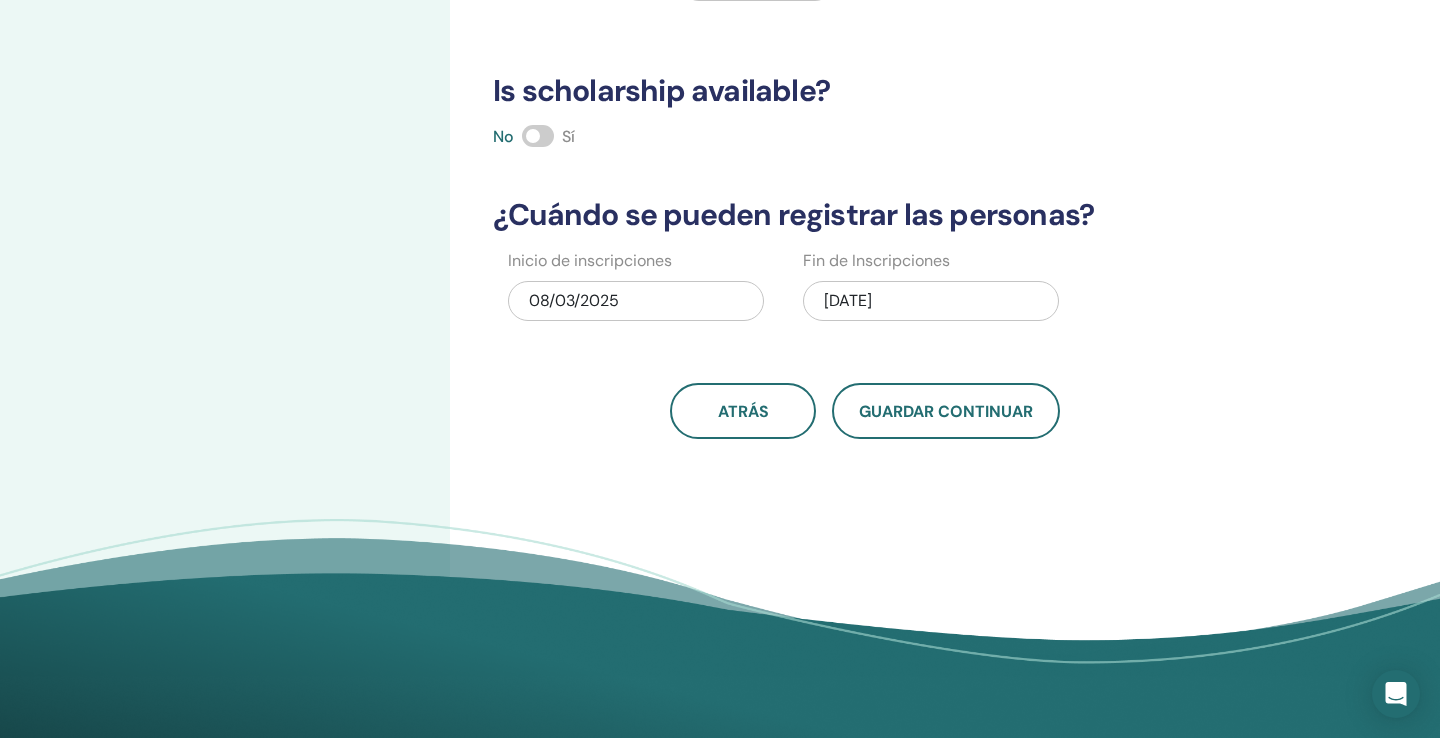 scroll, scrollTop: 32, scrollLeft: 0, axis: vertical 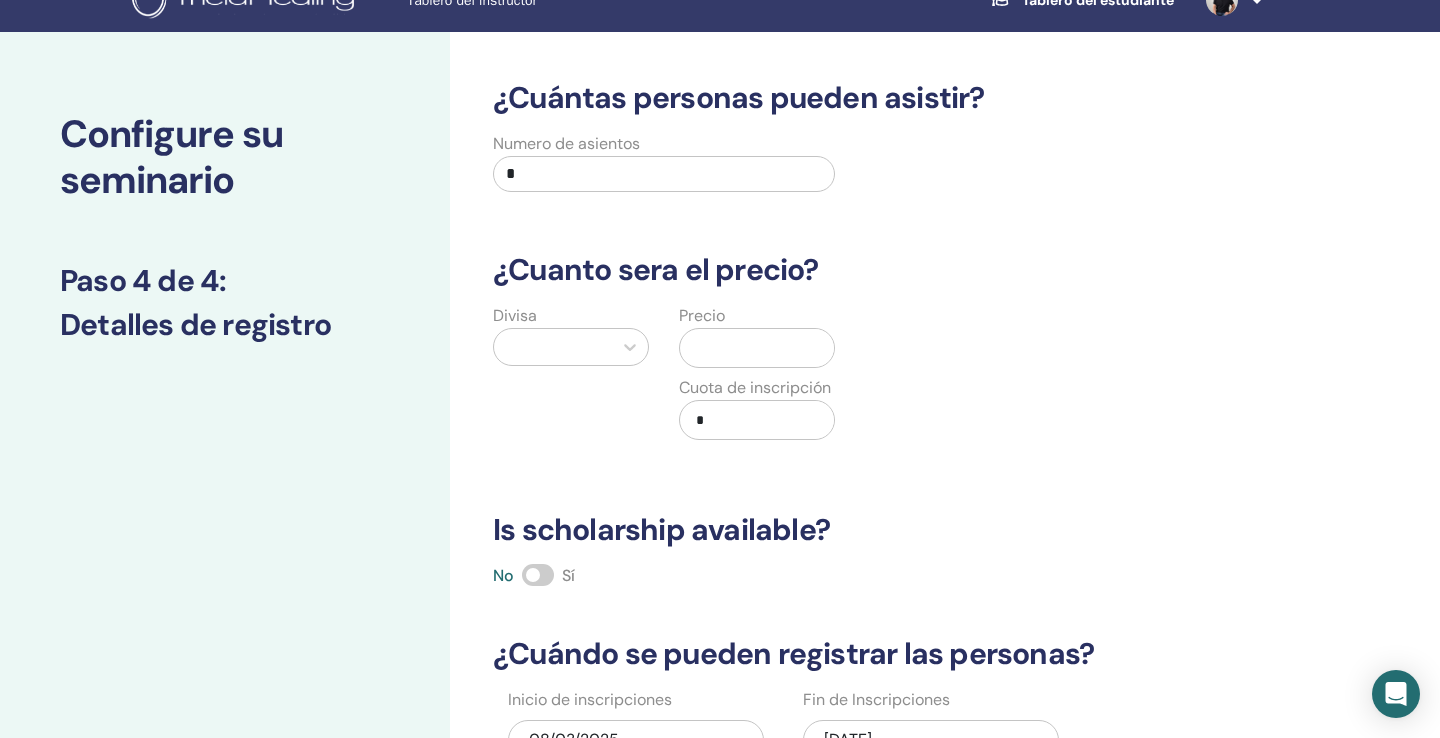 click on "*" at bounding box center (664, 174) 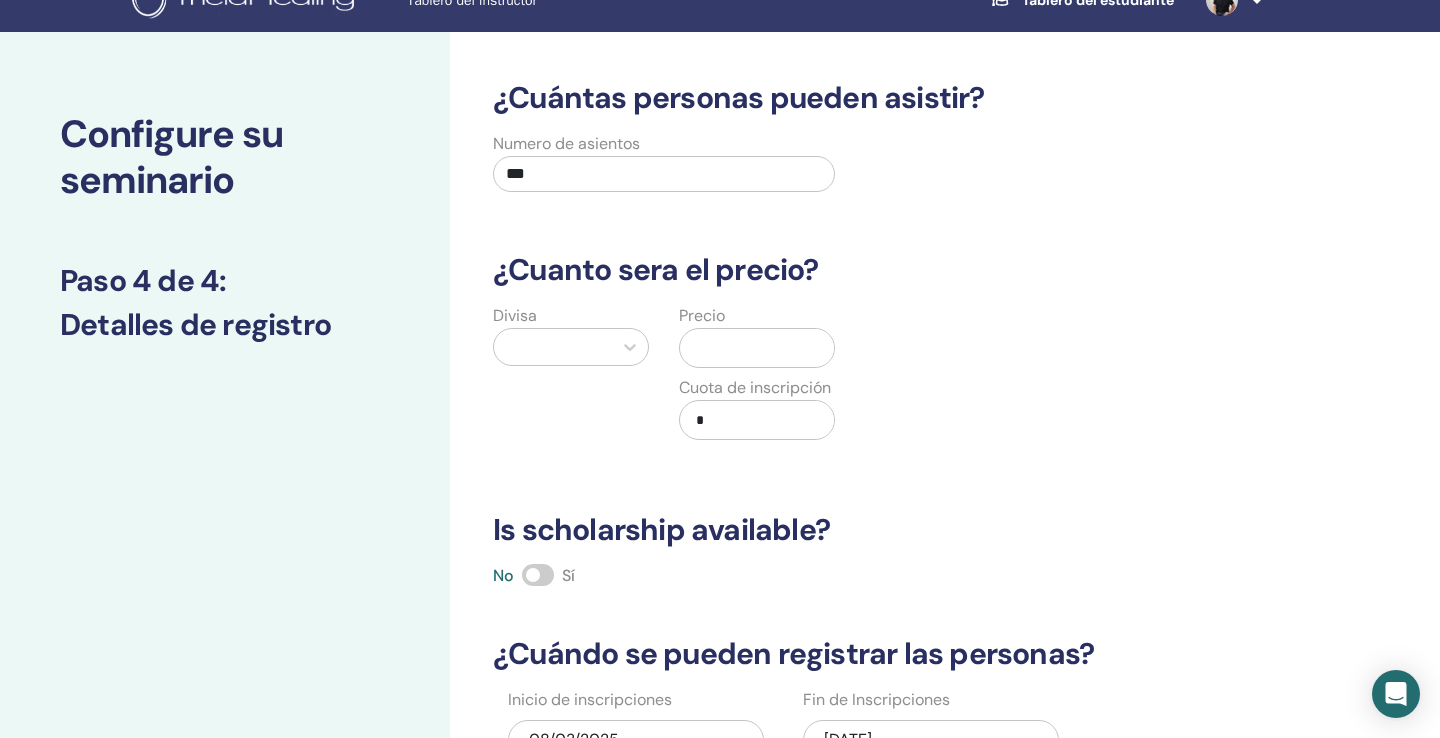 type on "***" 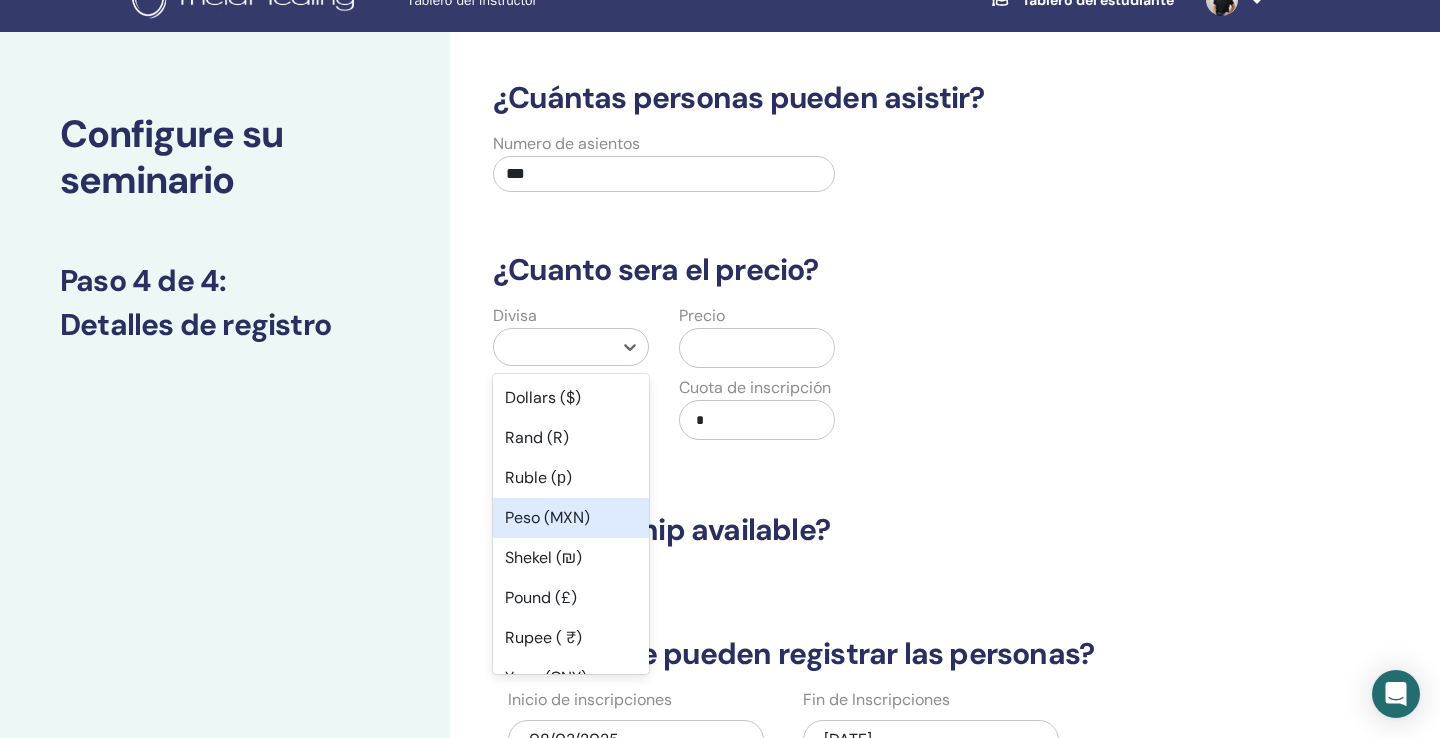 click on "Peso (MXN)" at bounding box center [571, 518] 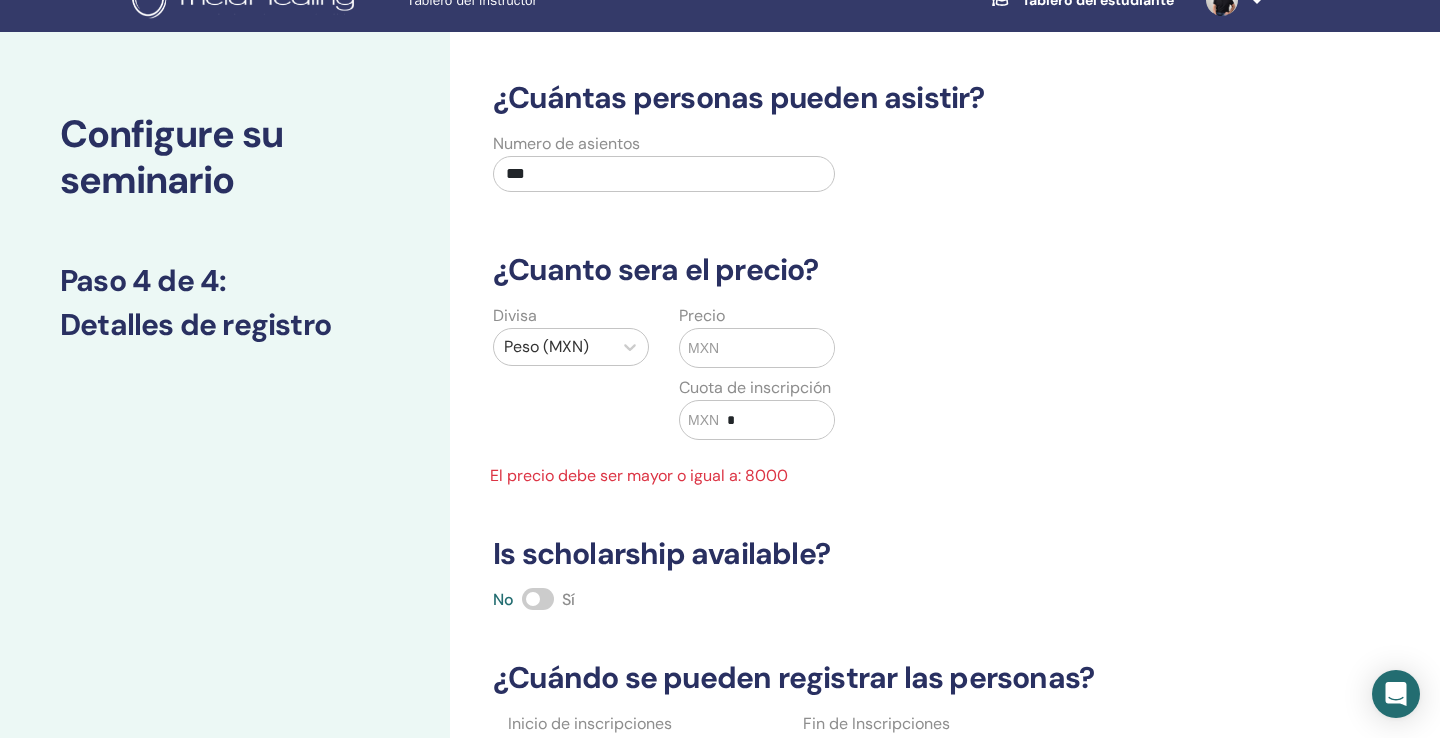 click at bounding box center [776, 348] 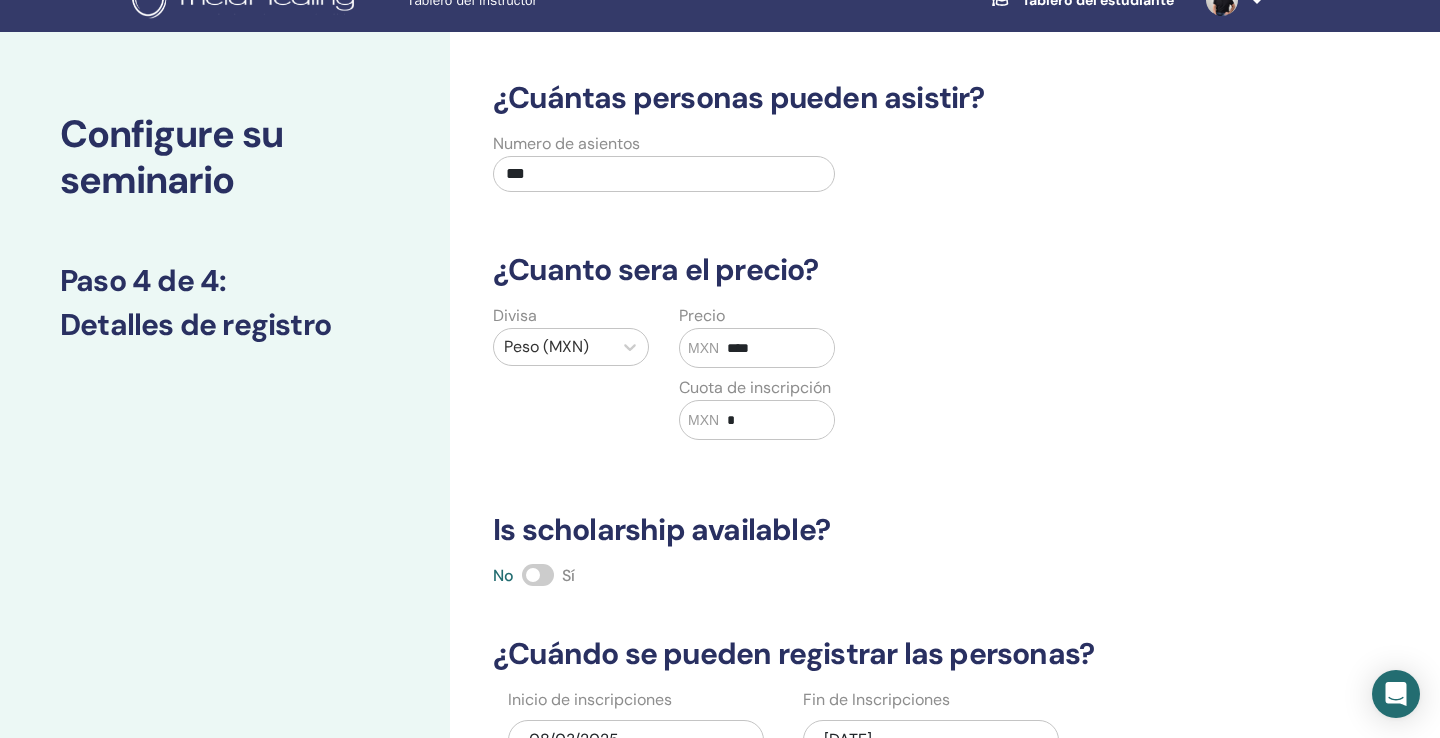 type on "****" 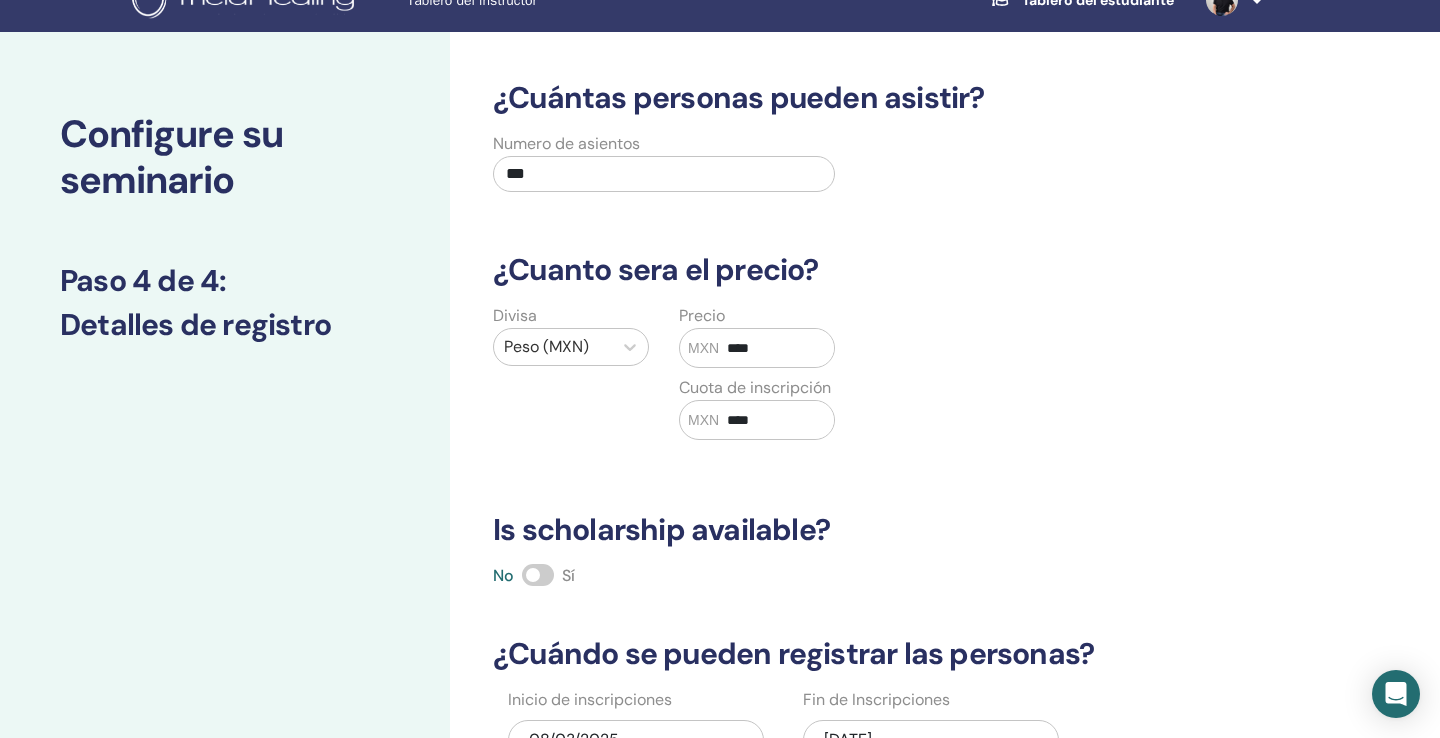 type on "****" 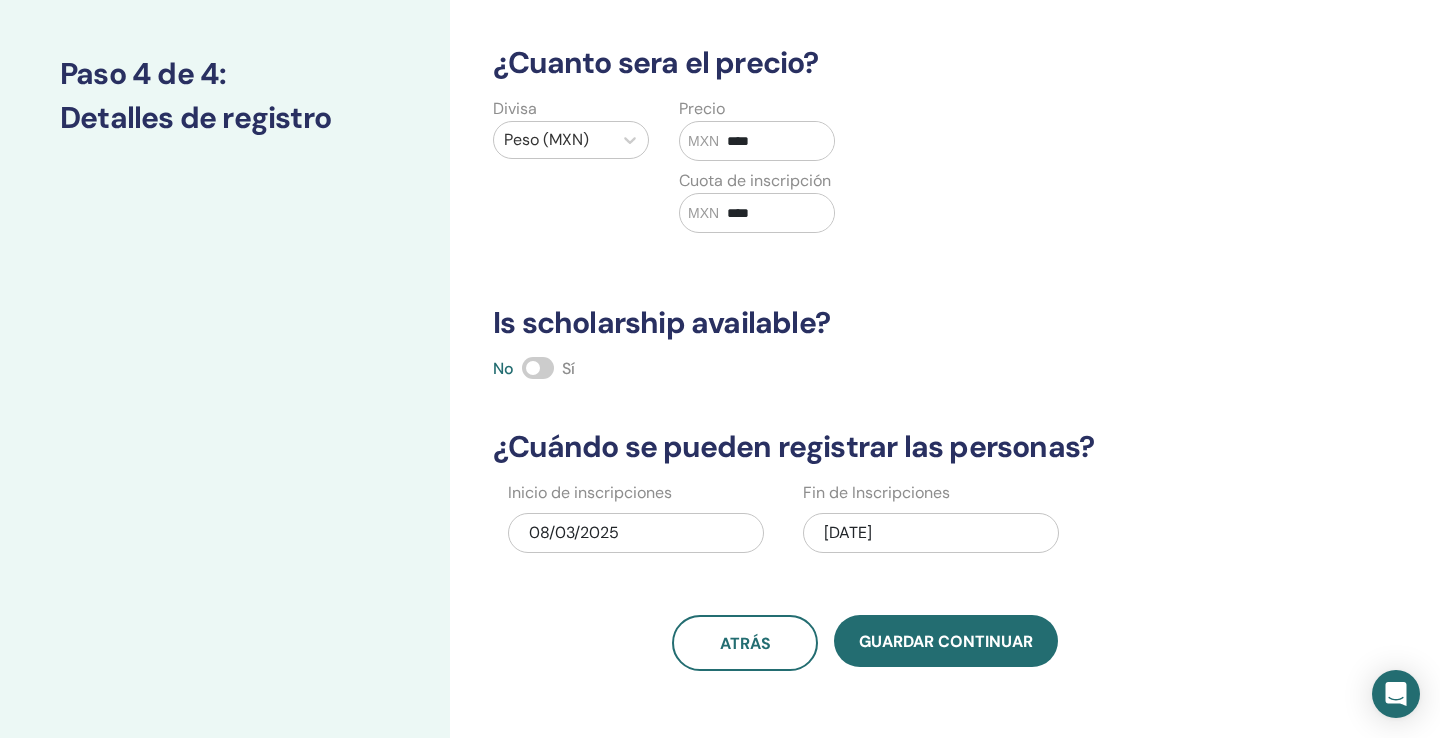 scroll, scrollTop: 246, scrollLeft: 0, axis: vertical 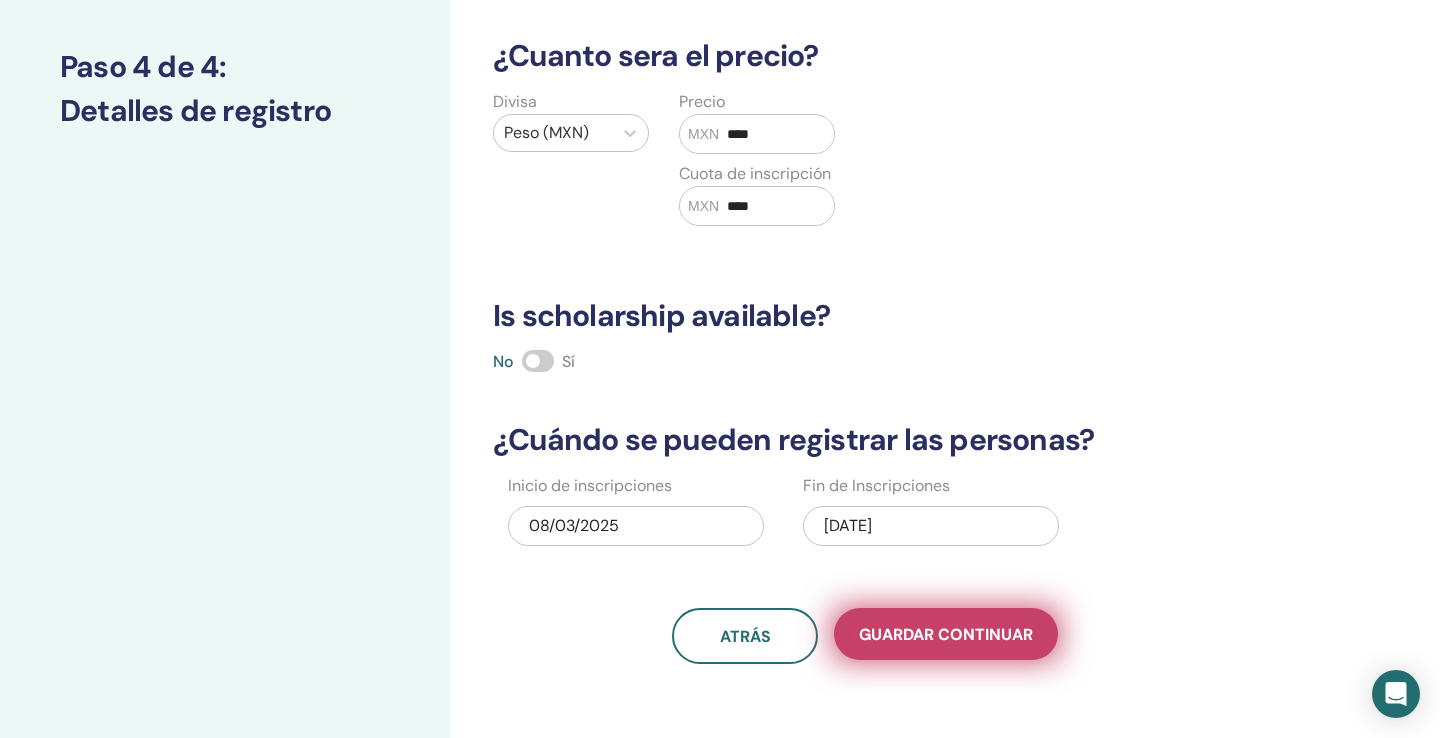 click on "Guardar Continuar" at bounding box center (946, 634) 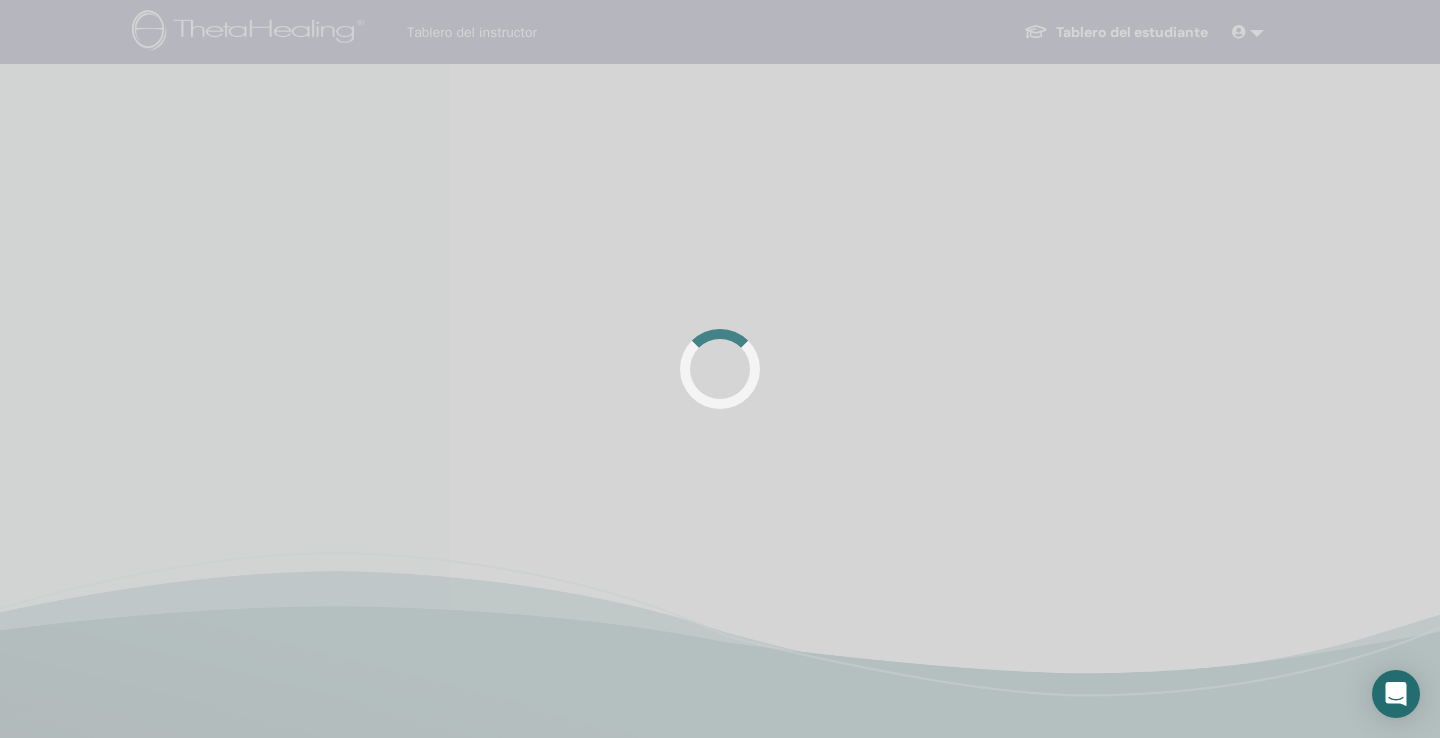 scroll, scrollTop: 0, scrollLeft: 0, axis: both 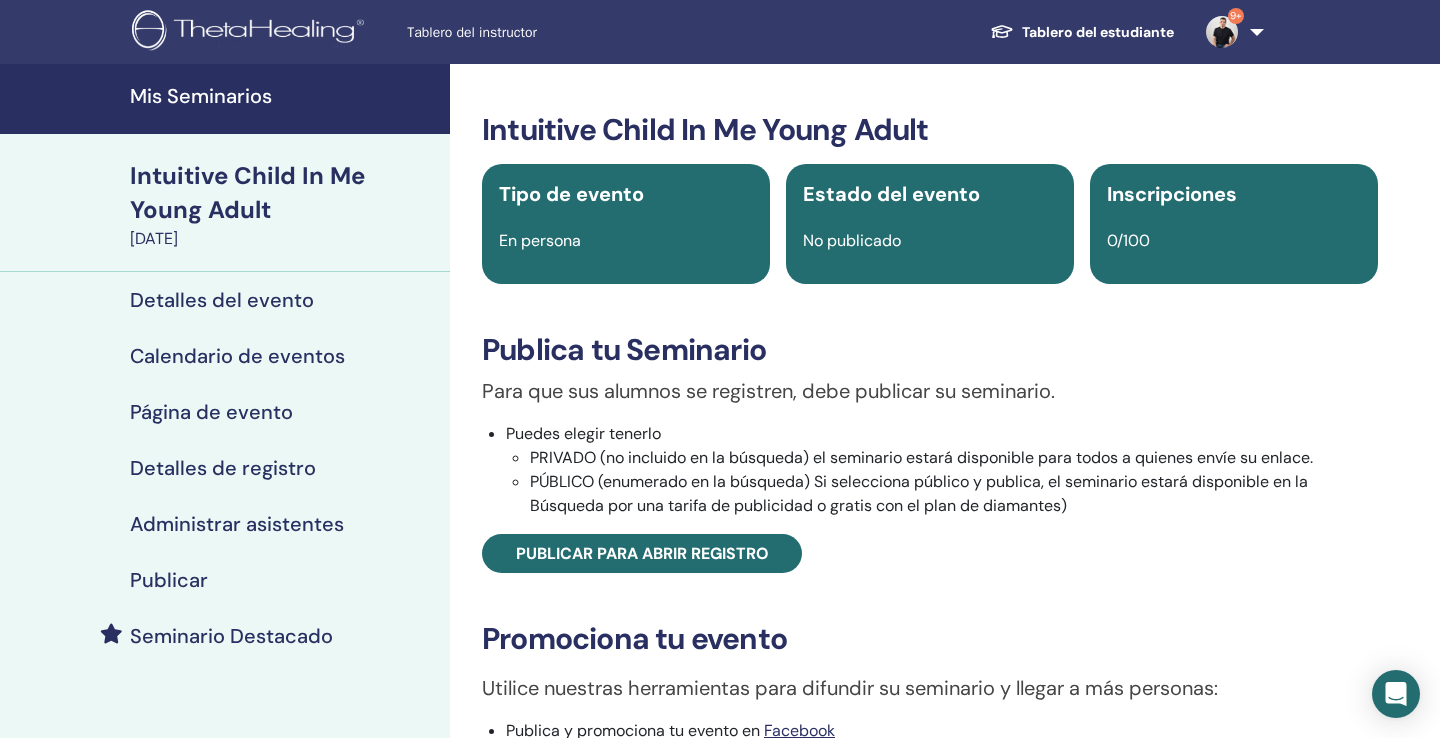 click on "Administrar asistentes" at bounding box center [237, 524] 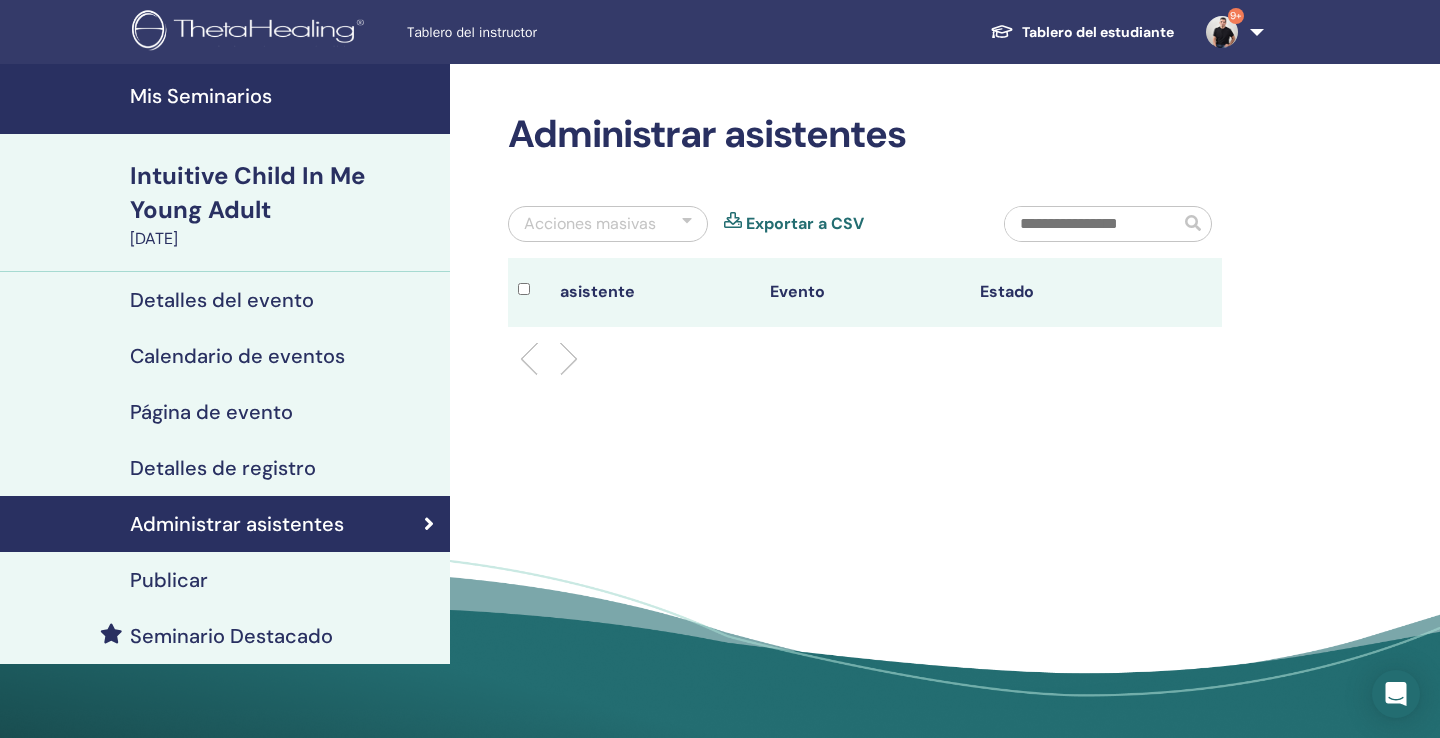 click on "Publicar" at bounding box center [169, 580] 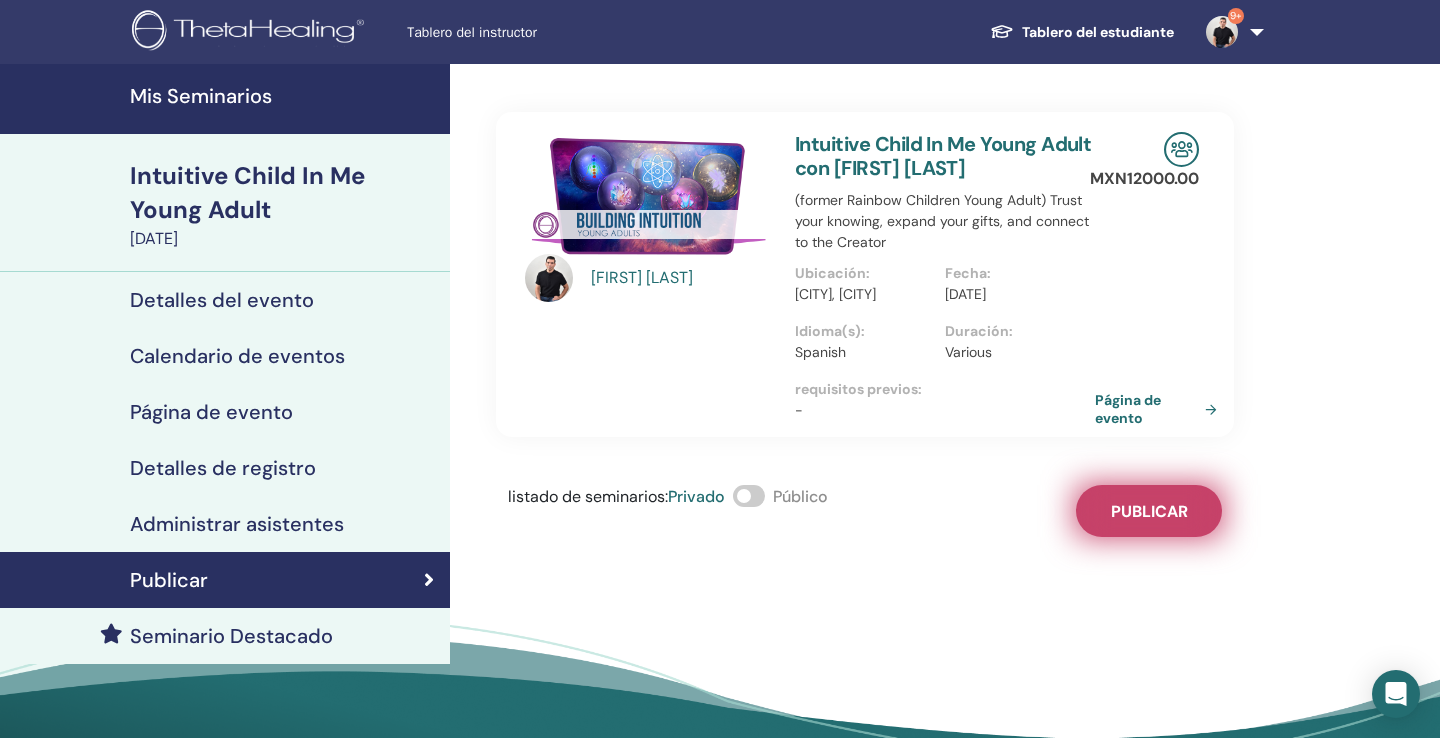 click on "Publicar" at bounding box center (1149, 511) 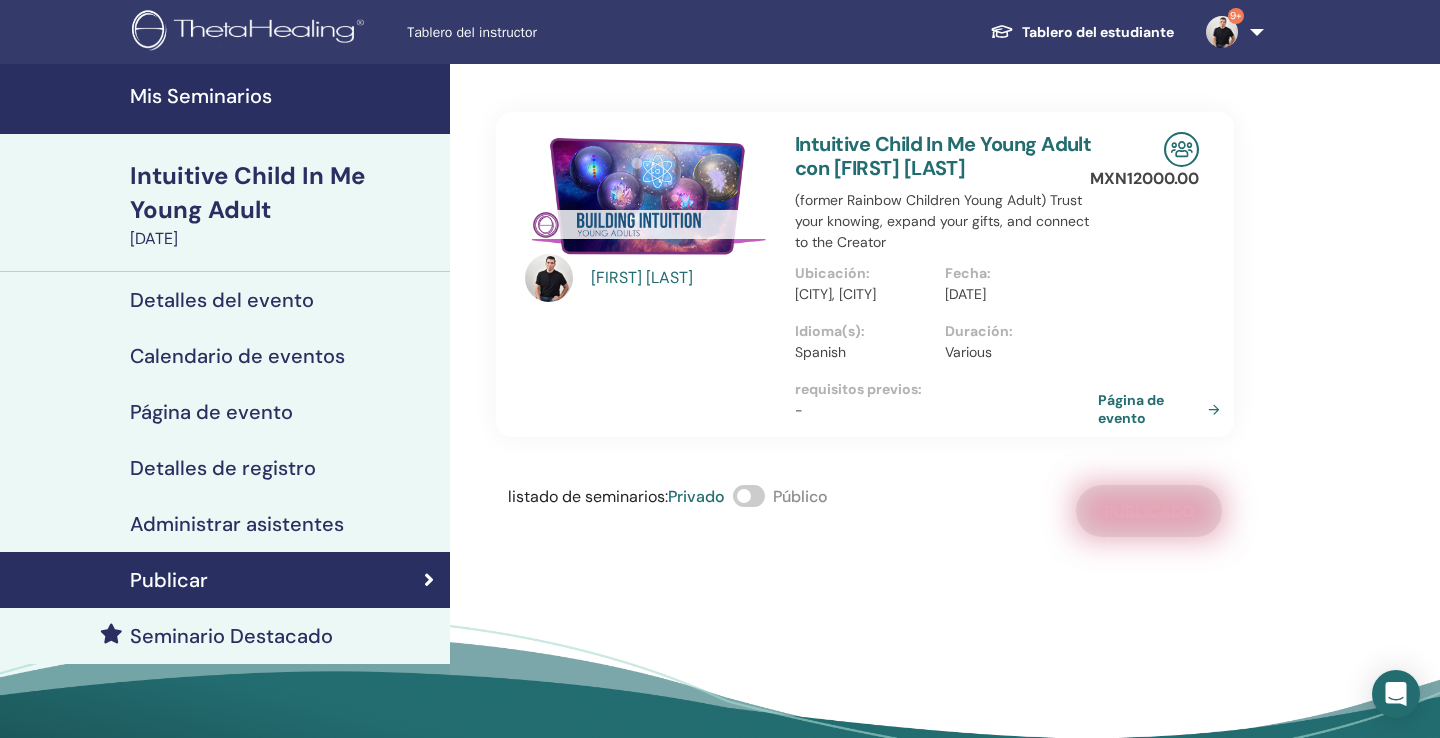 click on "Página de evento" at bounding box center [1163, 409] 